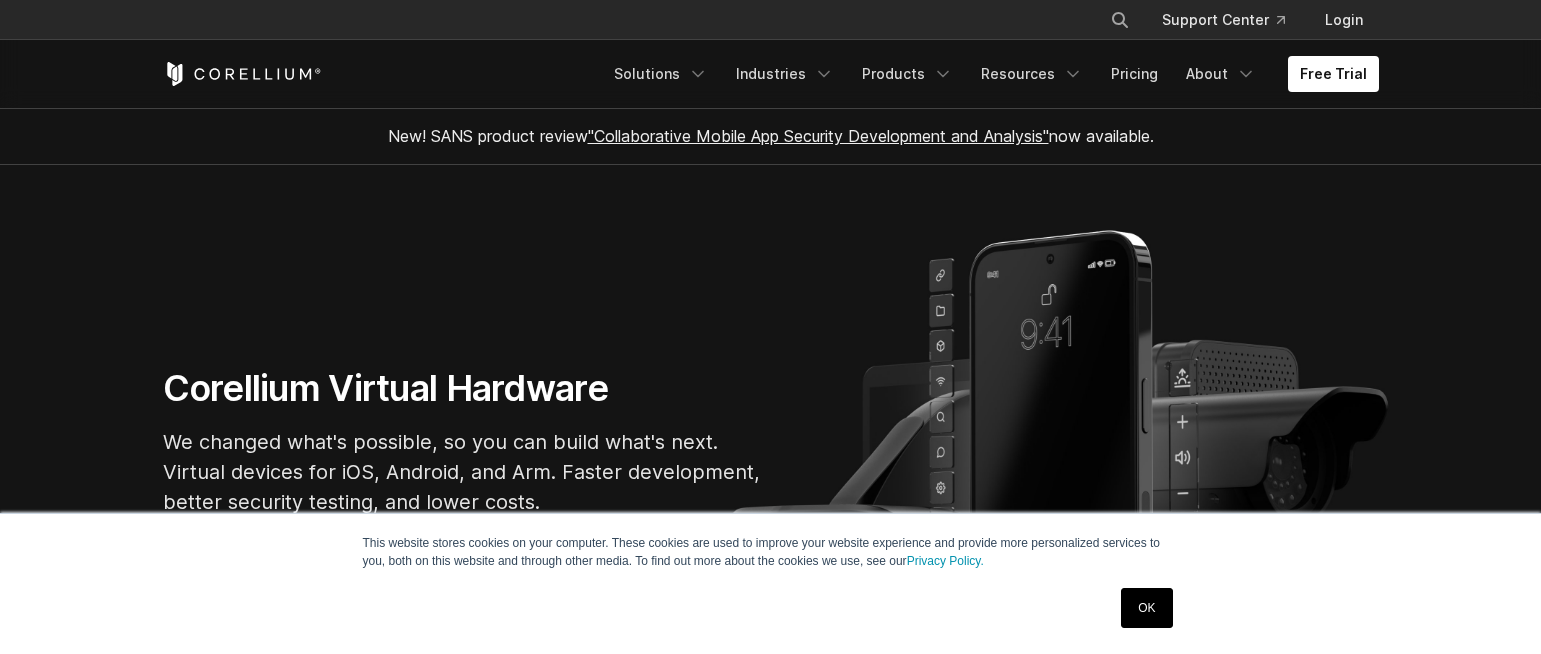 scroll, scrollTop: 0, scrollLeft: 0, axis: both 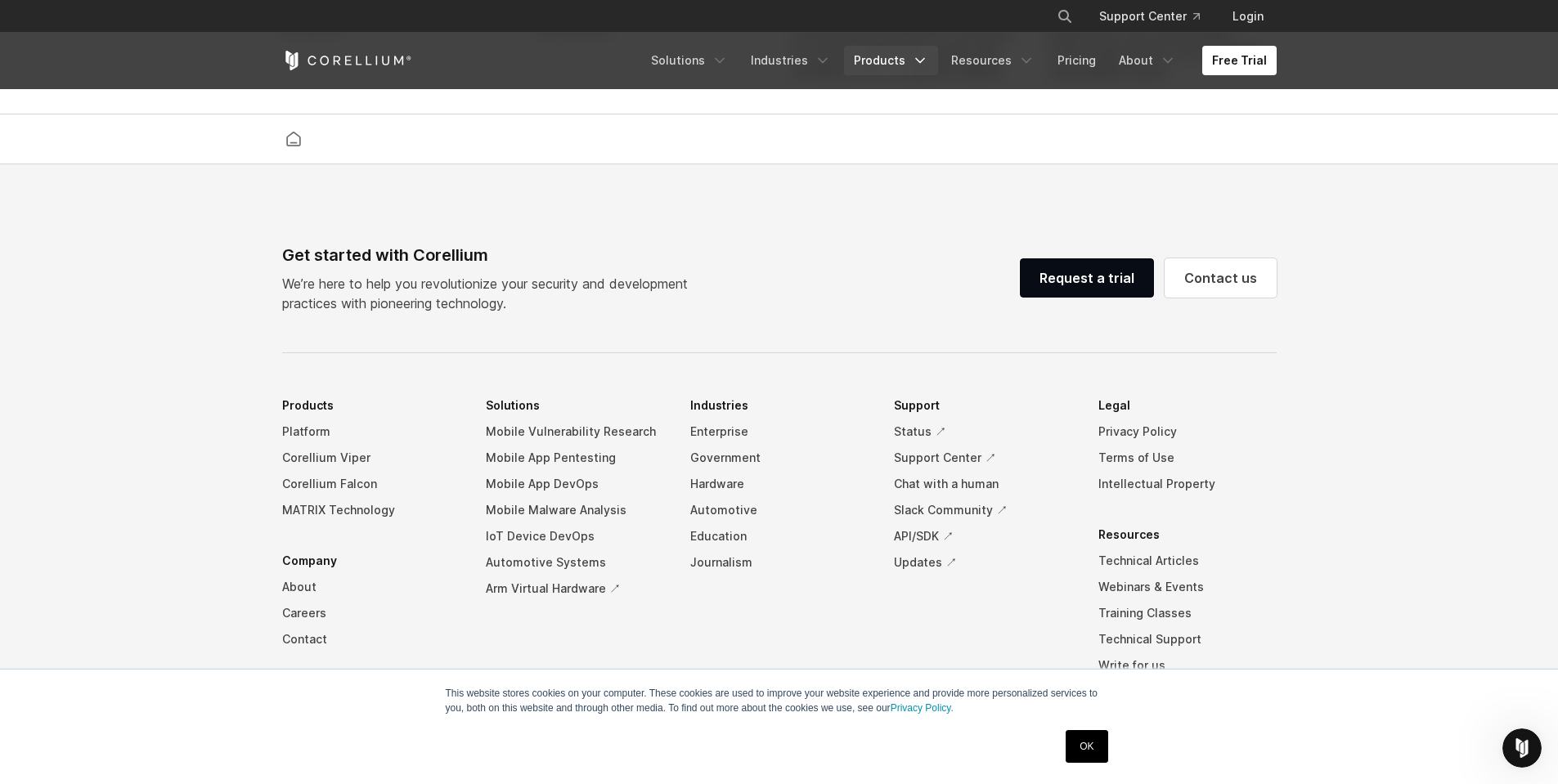 click 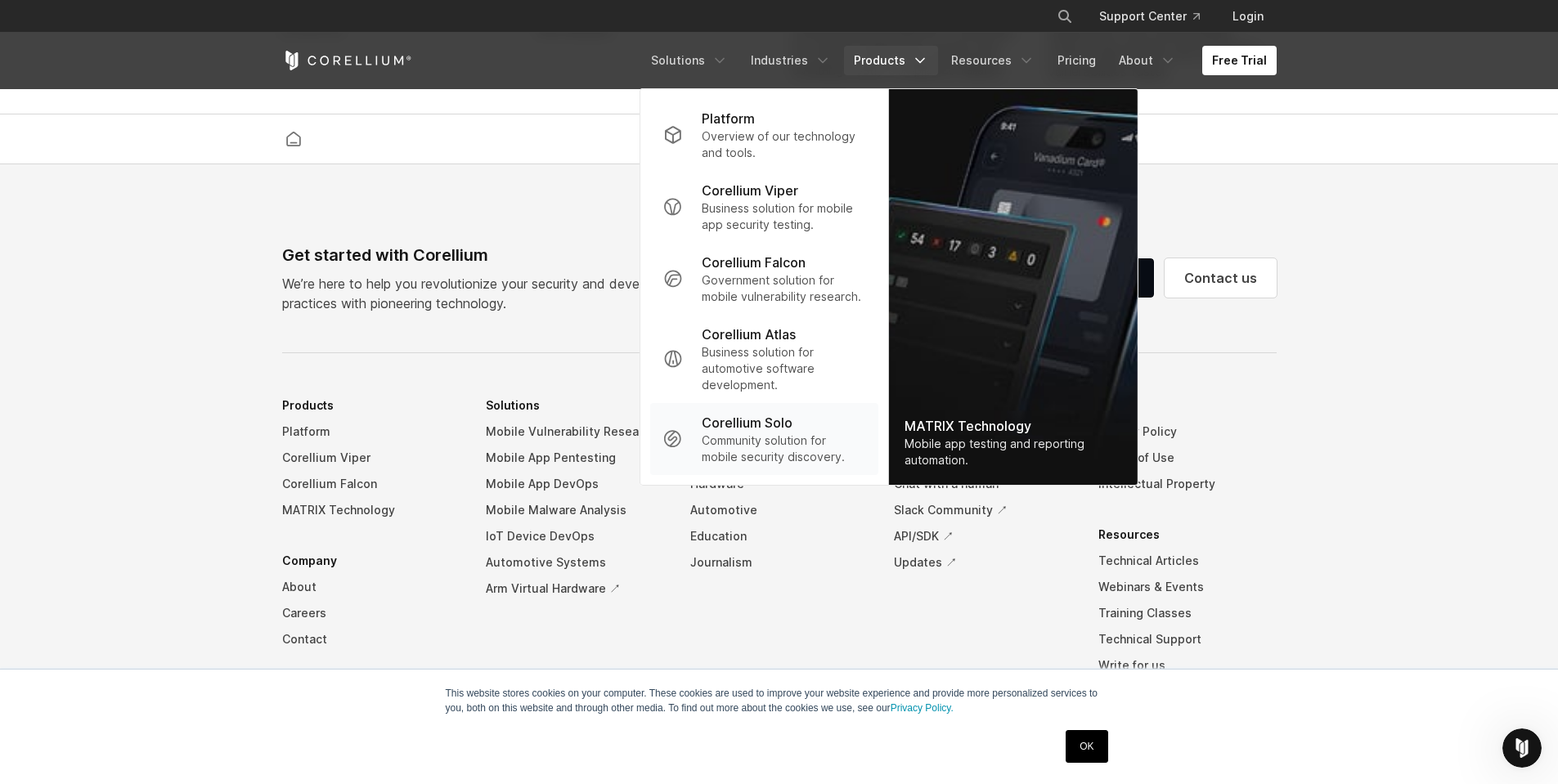 click on "Community solution for mobile security discovery." at bounding box center [783, 449] 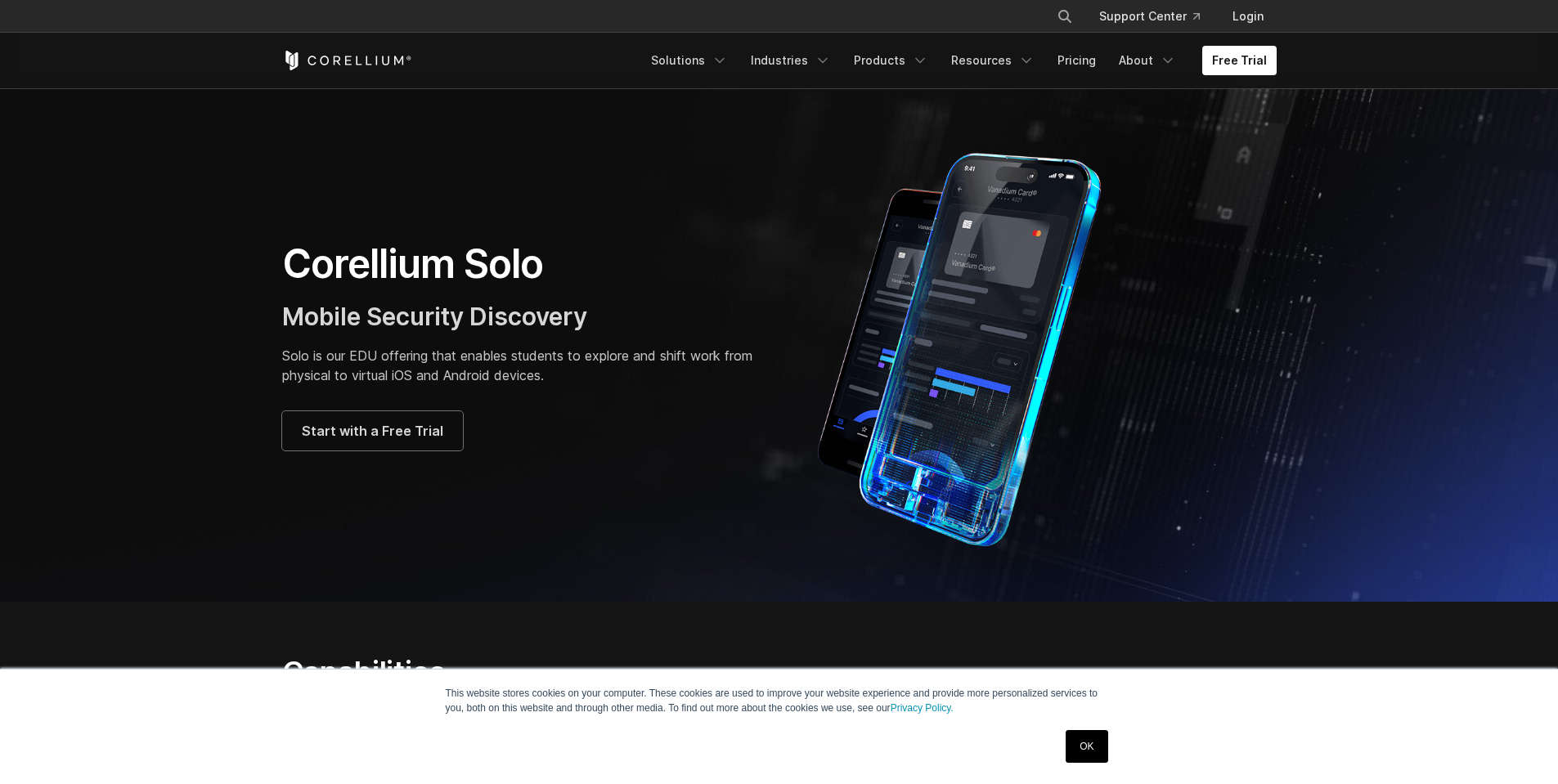 scroll, scrollTop: 0, scrollLeft: 0, axis: both 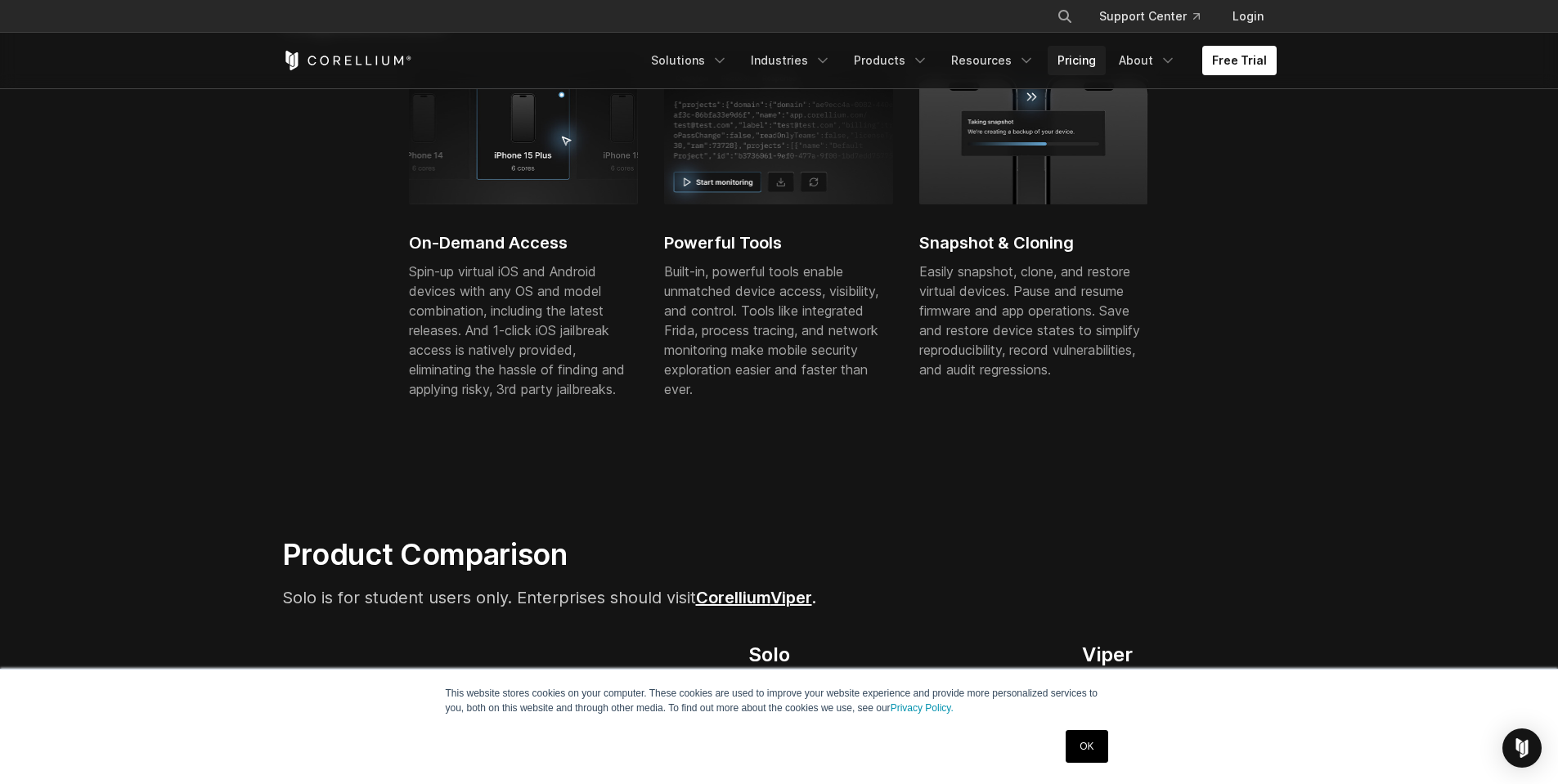 click on "Pricing" at bounding box center (1076, 60) 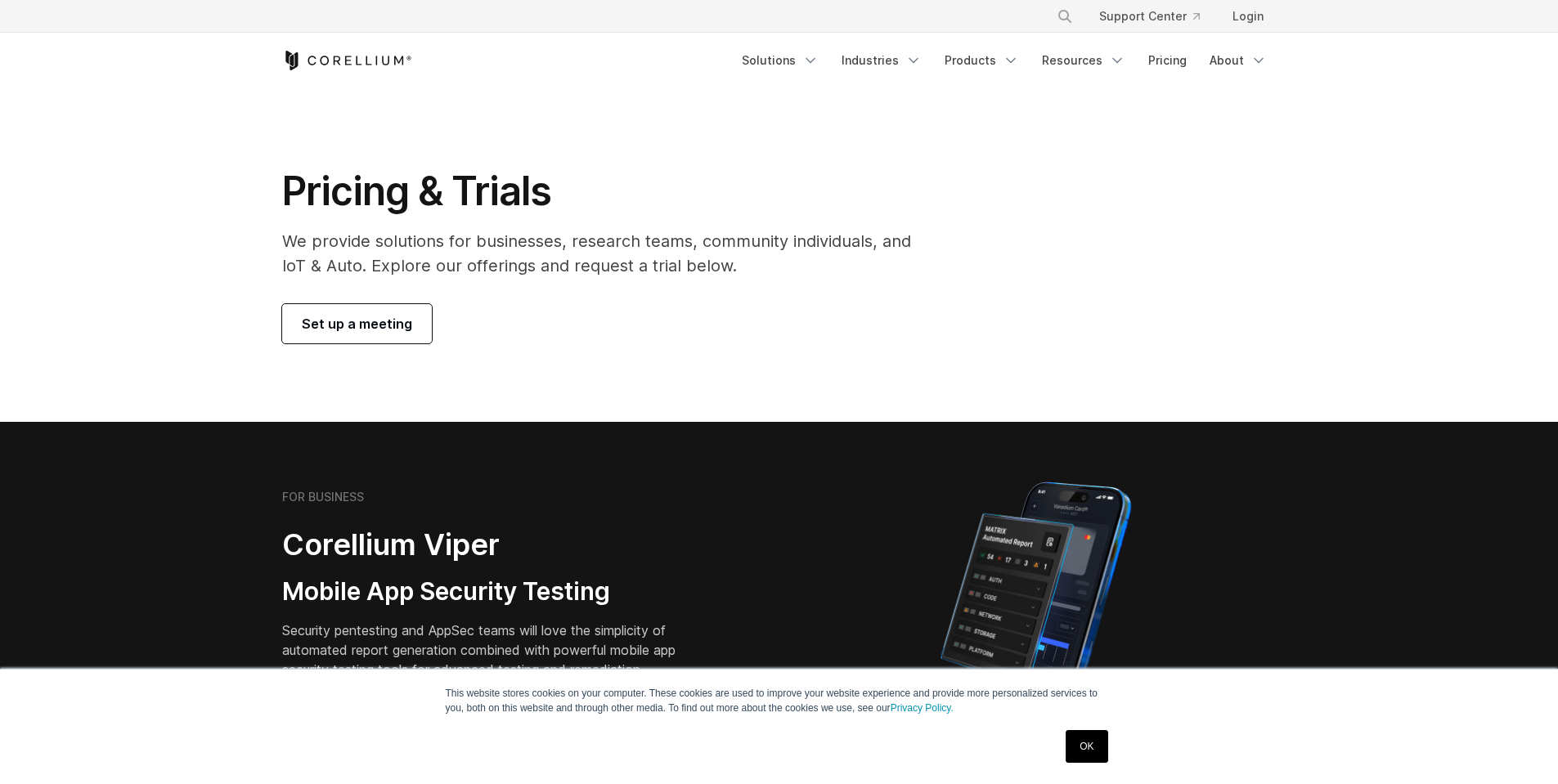 scroll, scrollTop: 0, scrollLeft: 0, axis: both 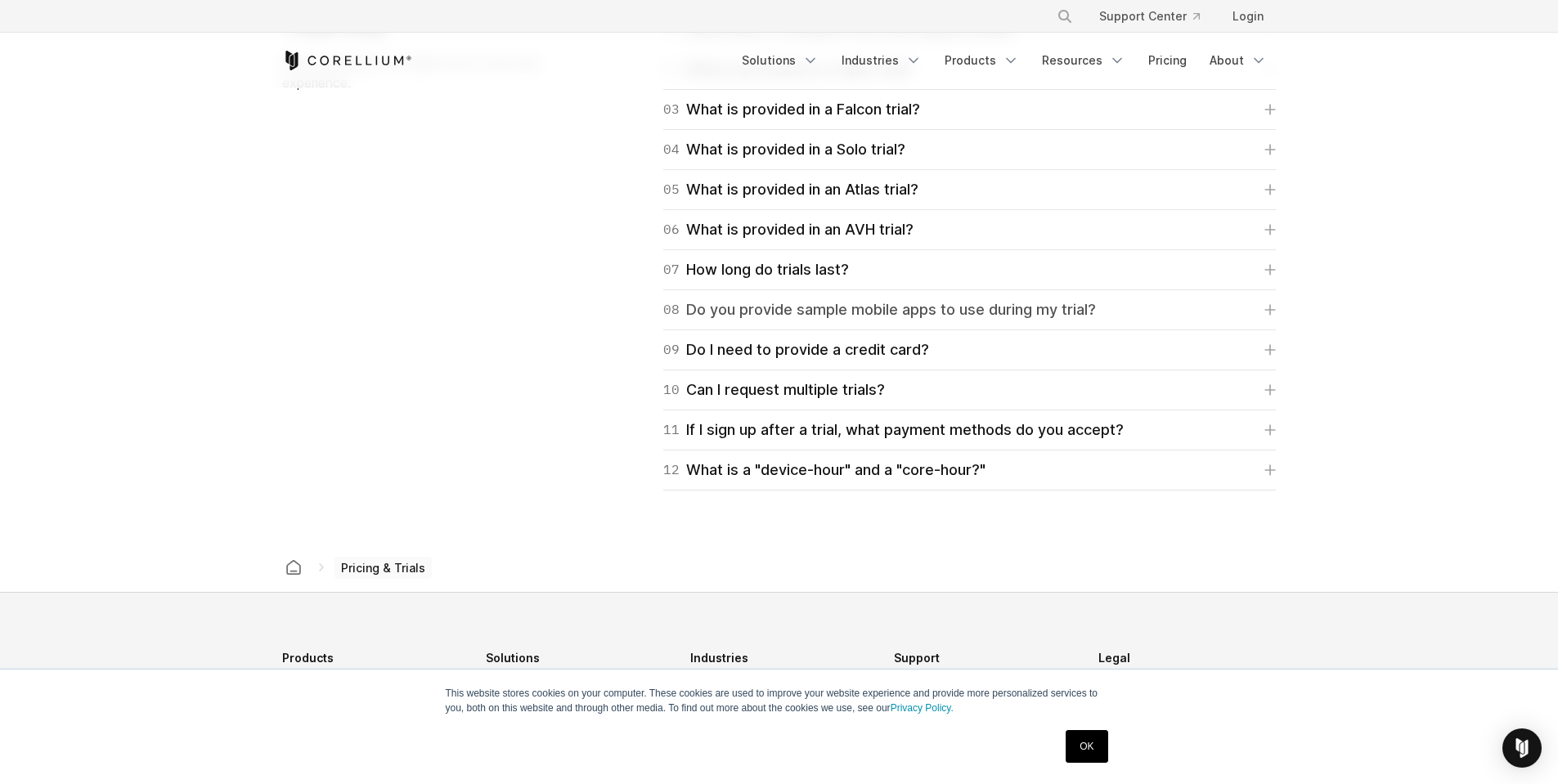 click on "08
Do you provide sample mobile apps to use during my trial?" at bounding box center (879, 310) 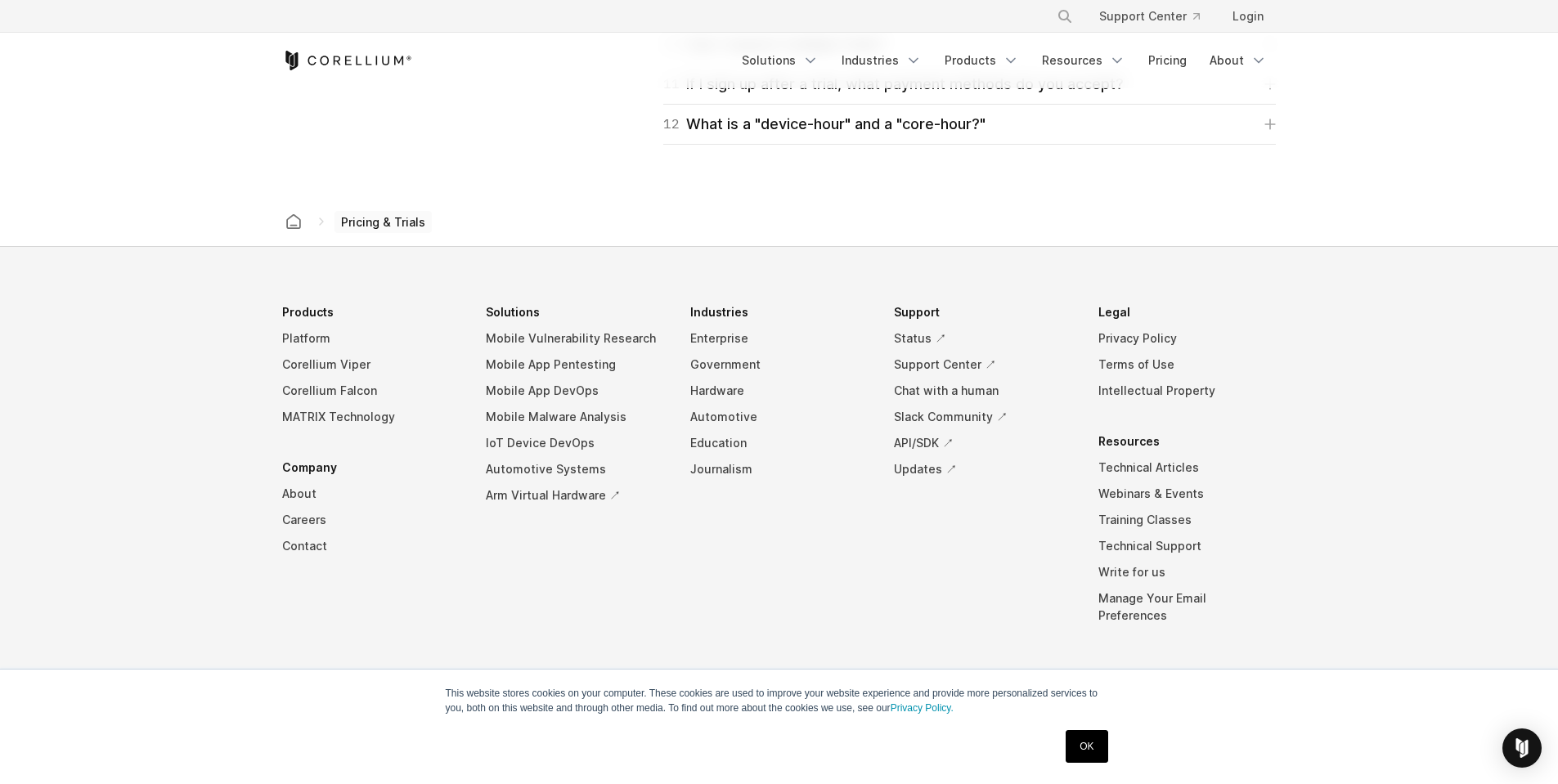 scroll, scrollTop: 2875, scrollLeft: 0, axis: vertical 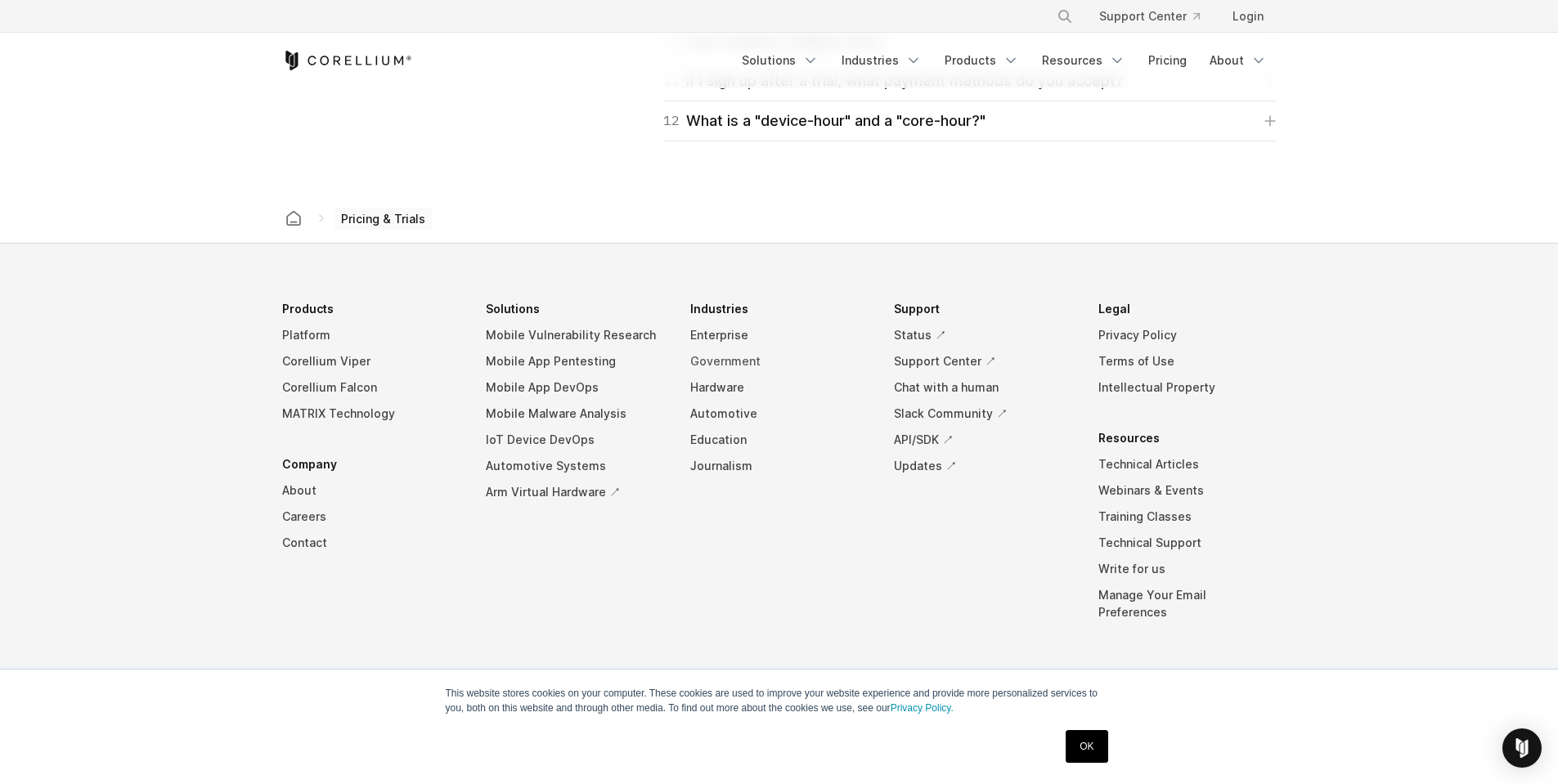 click on "Government" at bounding box center (779, 361) 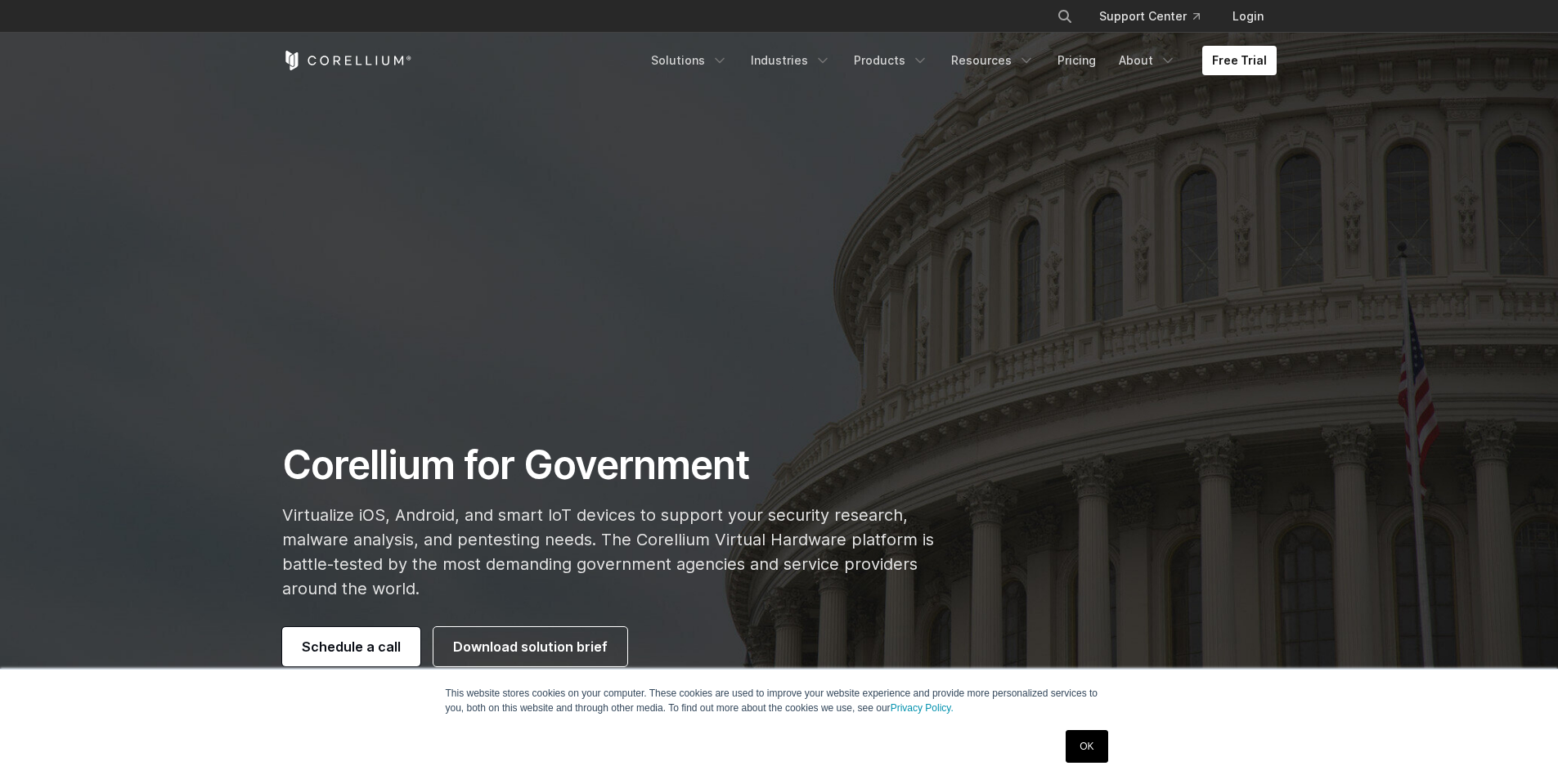 scroll, scrollTop: 0, scrollLeft: 0, axis: both 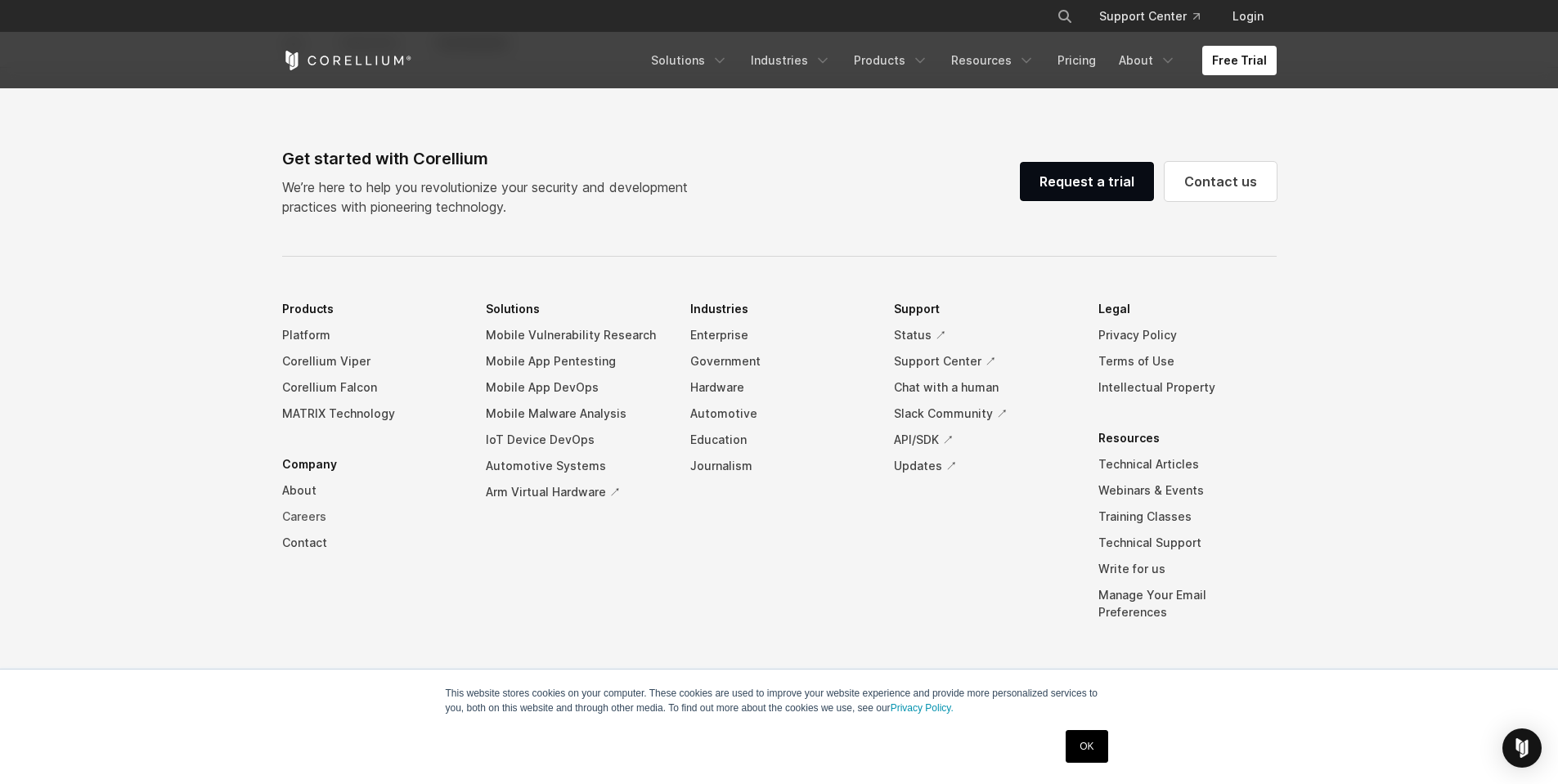 click on "Careers" at bounding box center (371, 517) 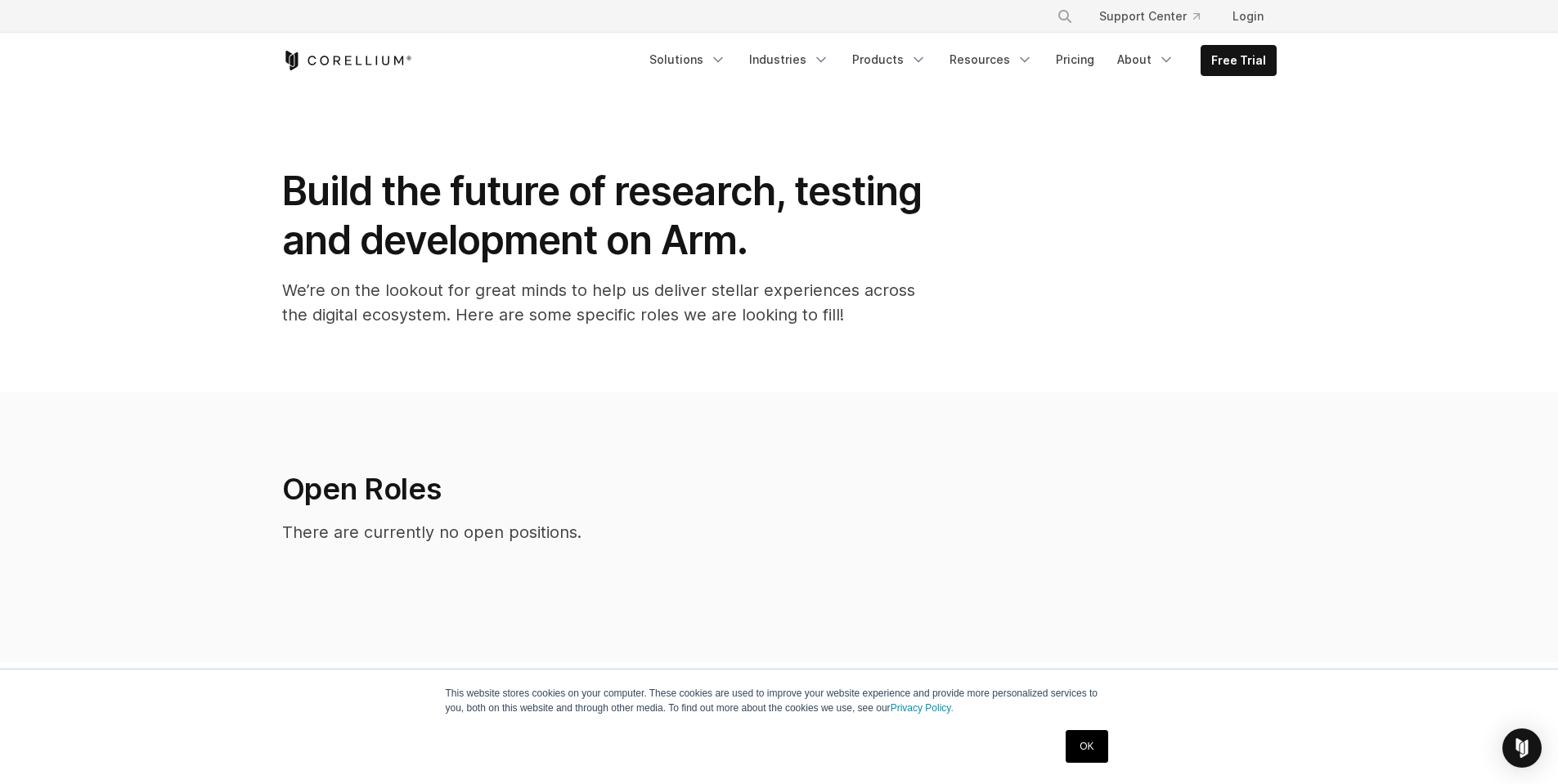scroll, scrollTop: 0, scrollLeft: 0, axis: both 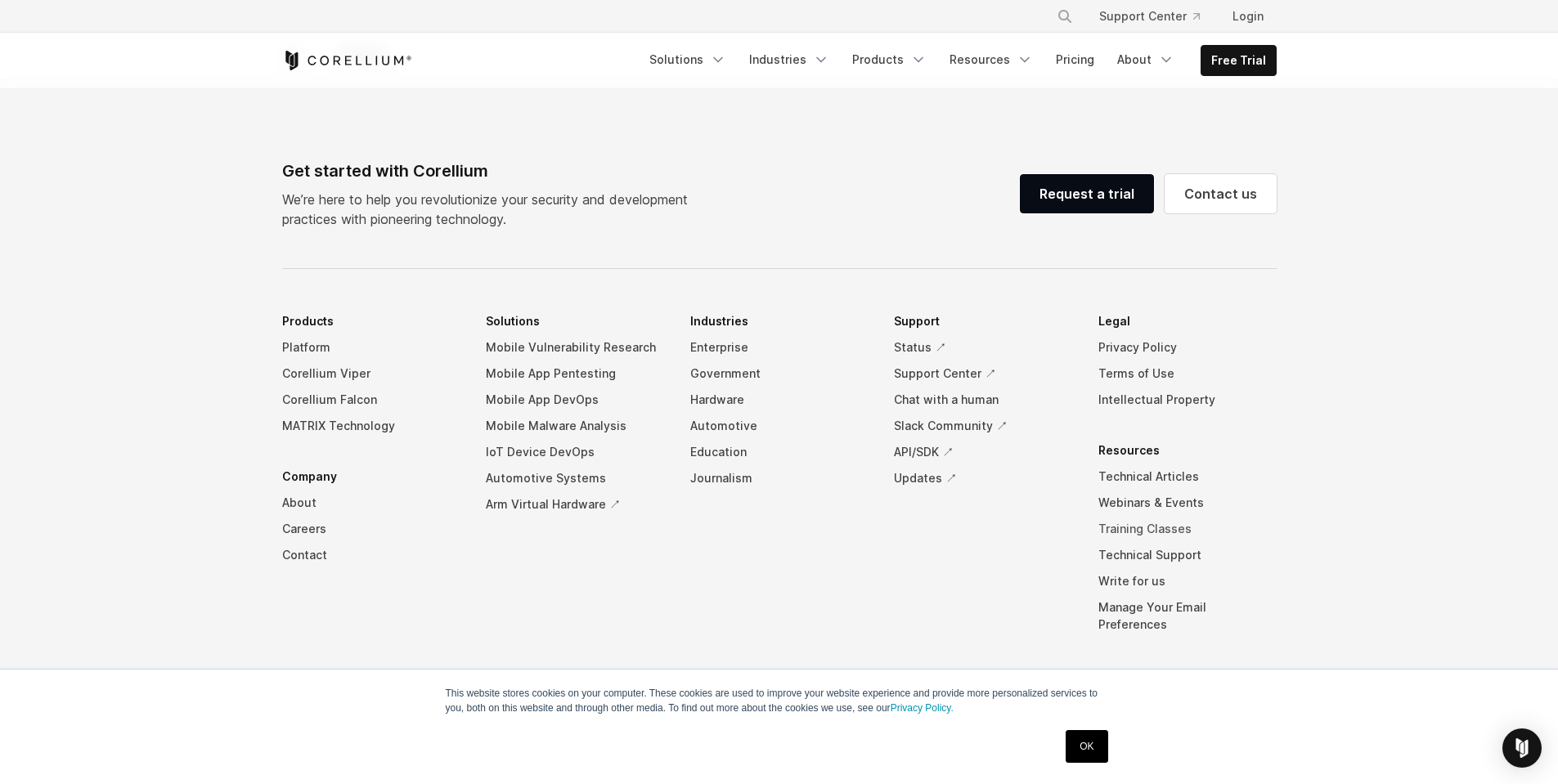click on "Training Classes" at bounding box center [1188, 529] 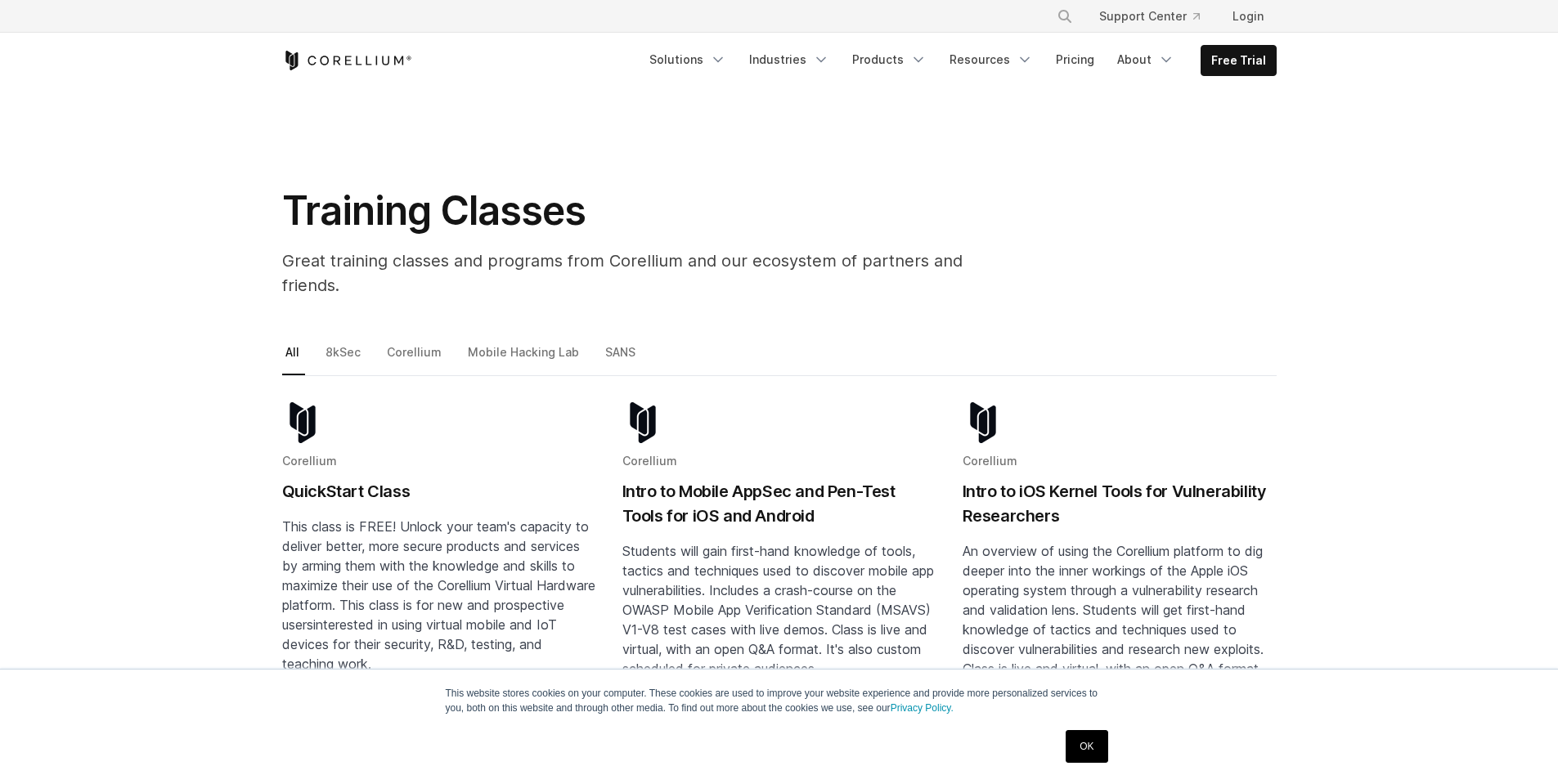 scroll, scrollTop: 0, scrollLeft: 0, axis: both 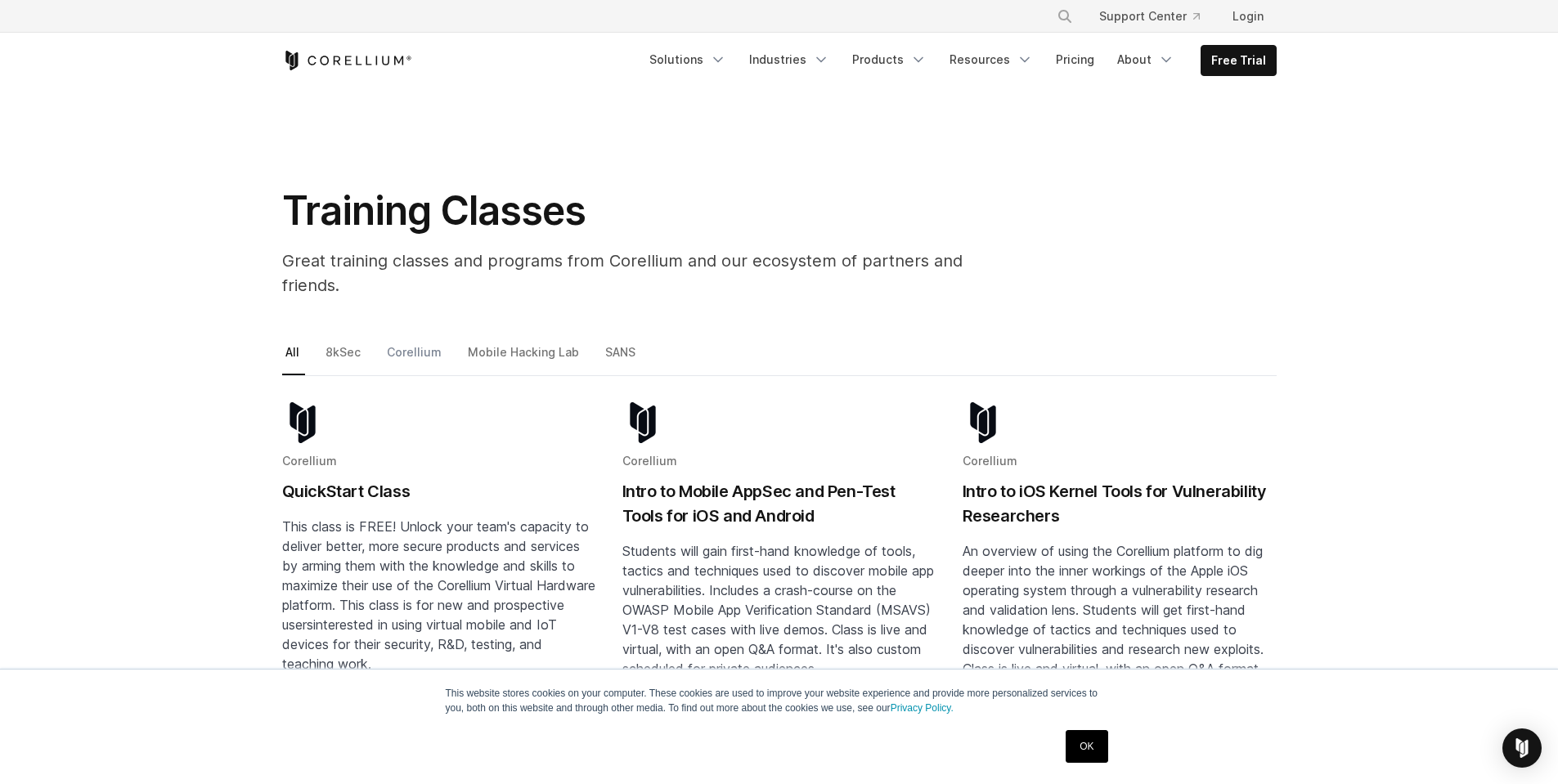 click on "Corellium" at bounding box center [415, 359] 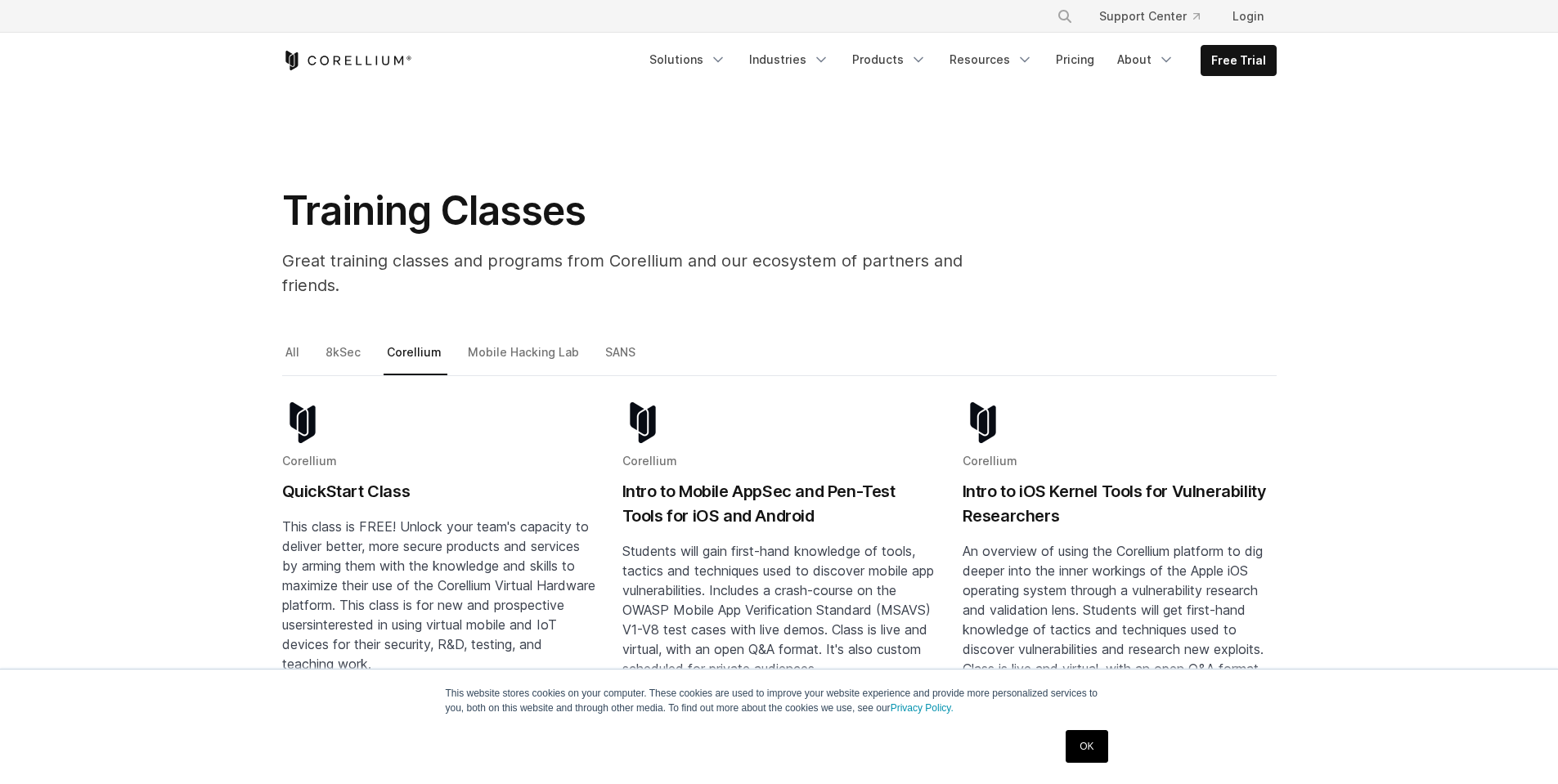scroll, scrollTop: 0, scrollLeft: 0, axis: both 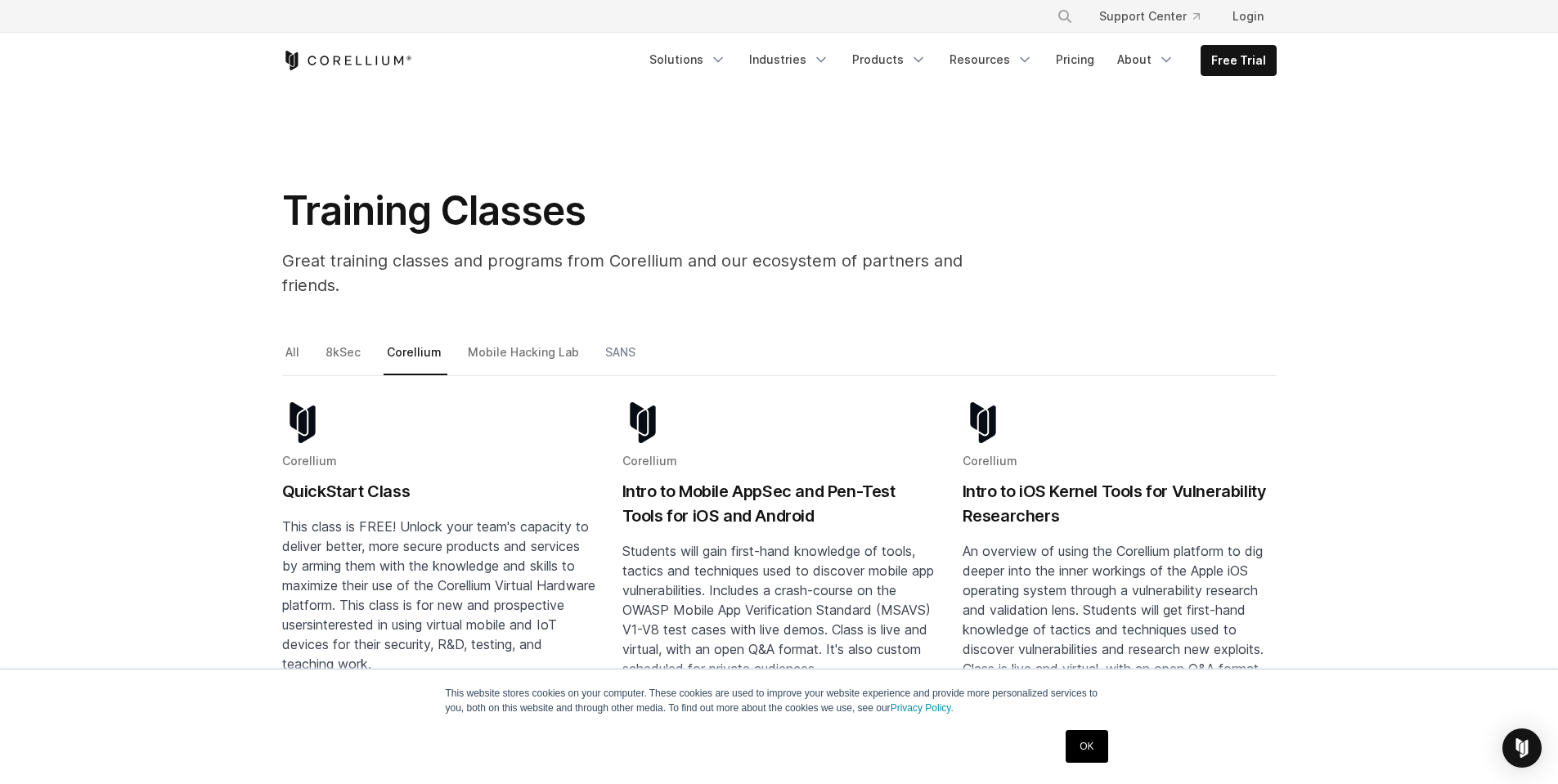 click on "SANS" at bounding box center (622, 359) 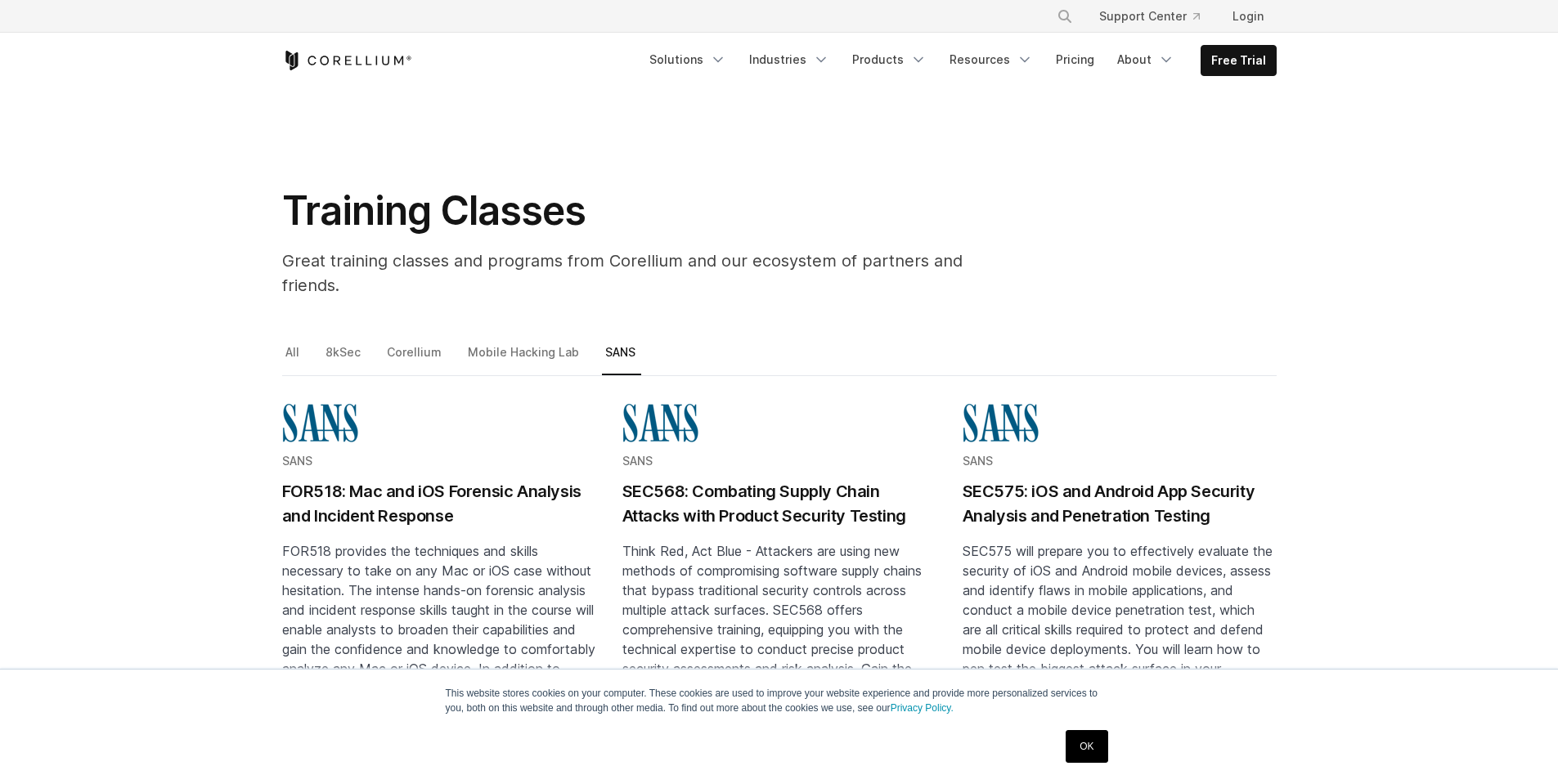scroll, scrollTop: 0, scrollLeft: 0, axis: both 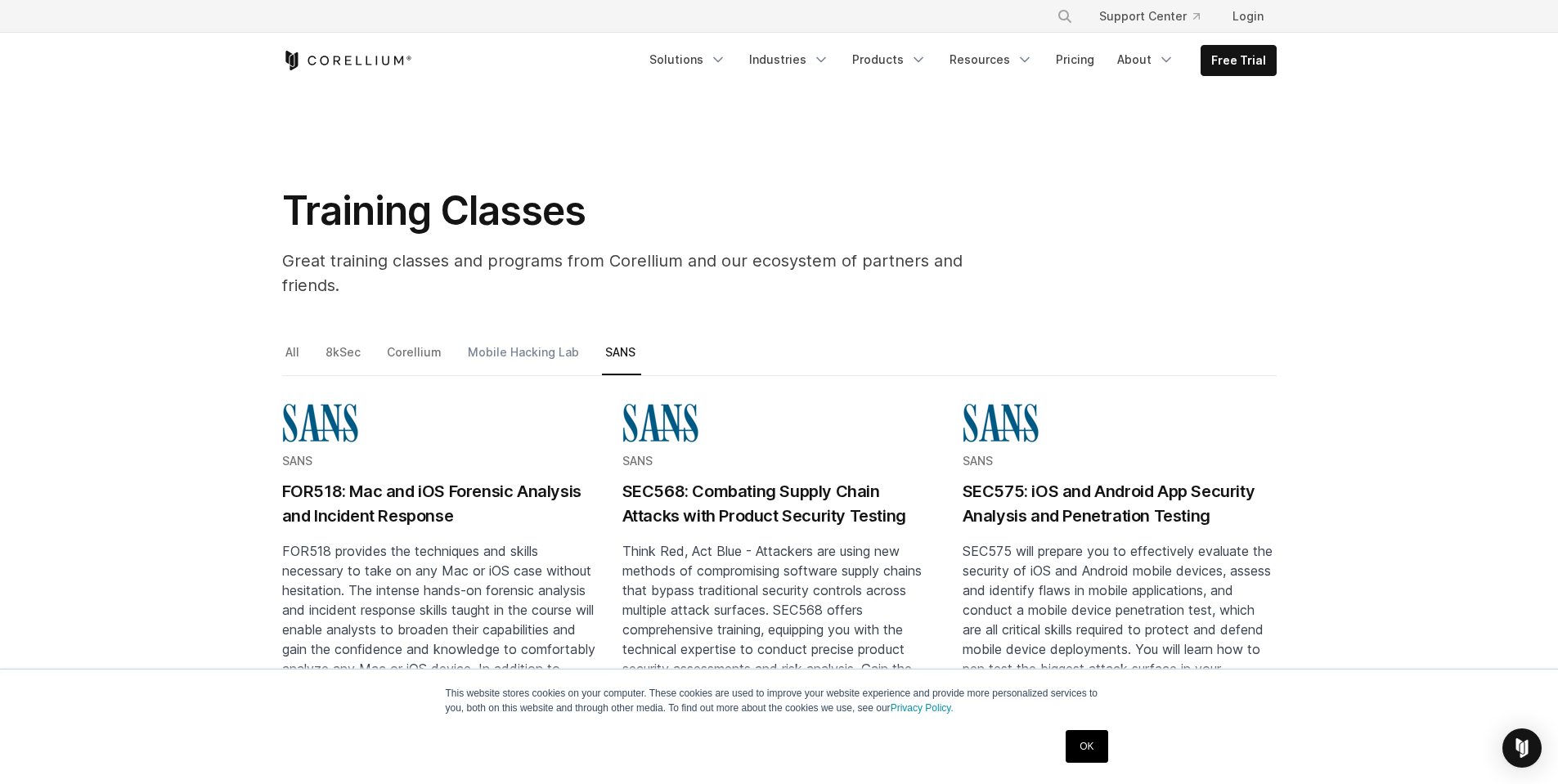 click on "Mobile Hacking Lab" at bounding box center (524, 359) 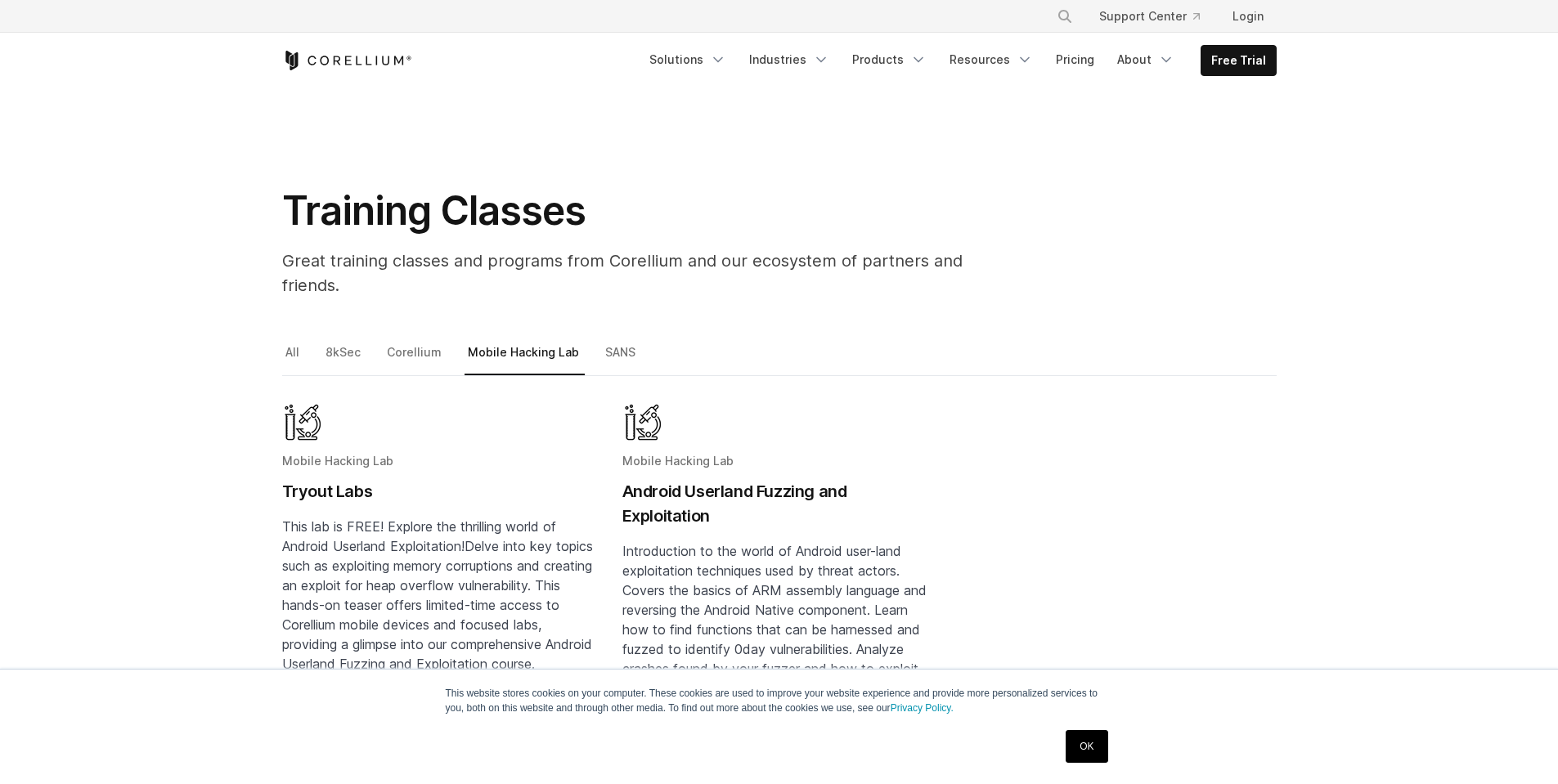 scroll, scrollTop: 0, scrollLeft: 0, axis: both 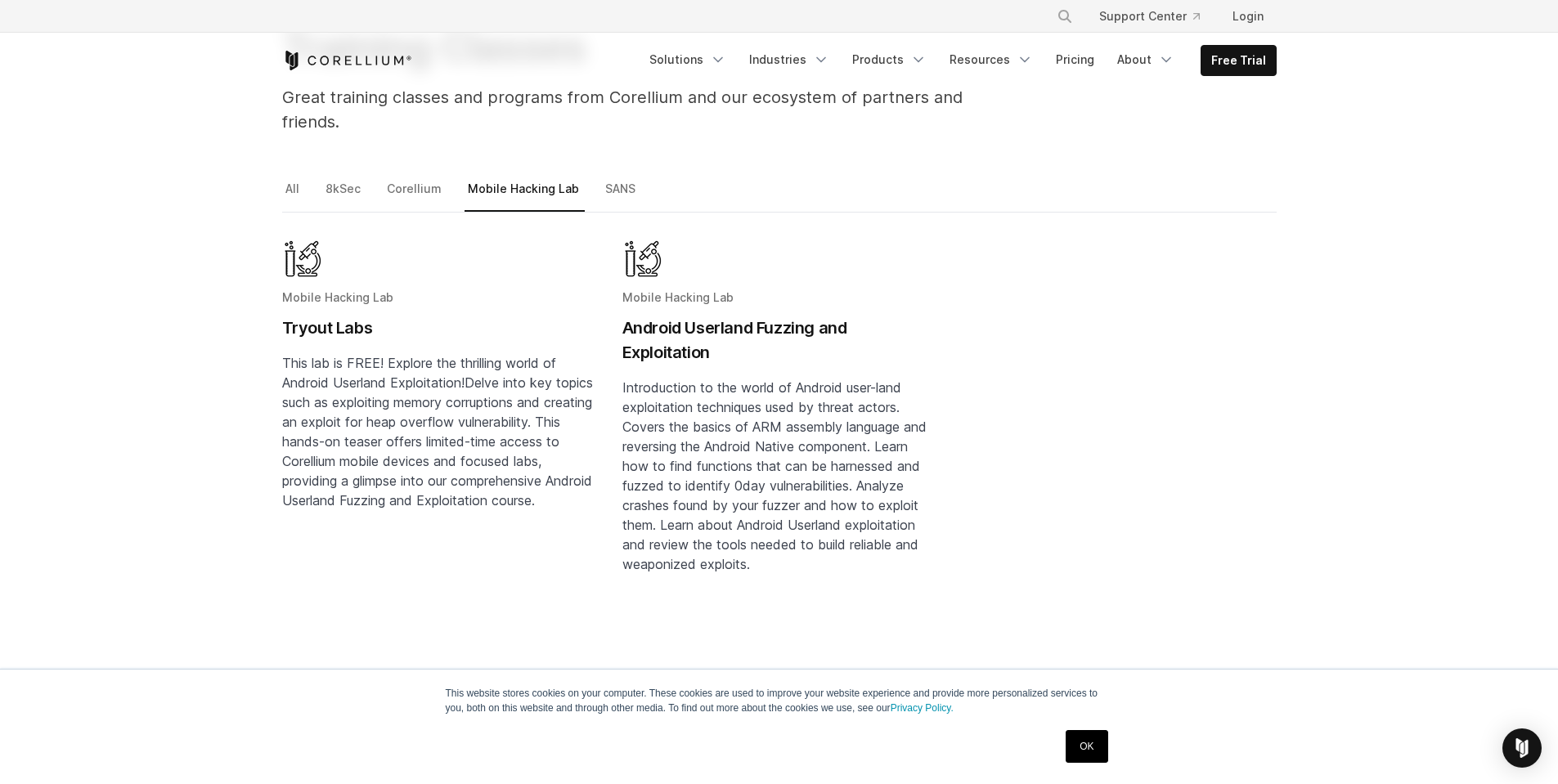 click on "Tryout Labs" at bounding box center (439, 328) 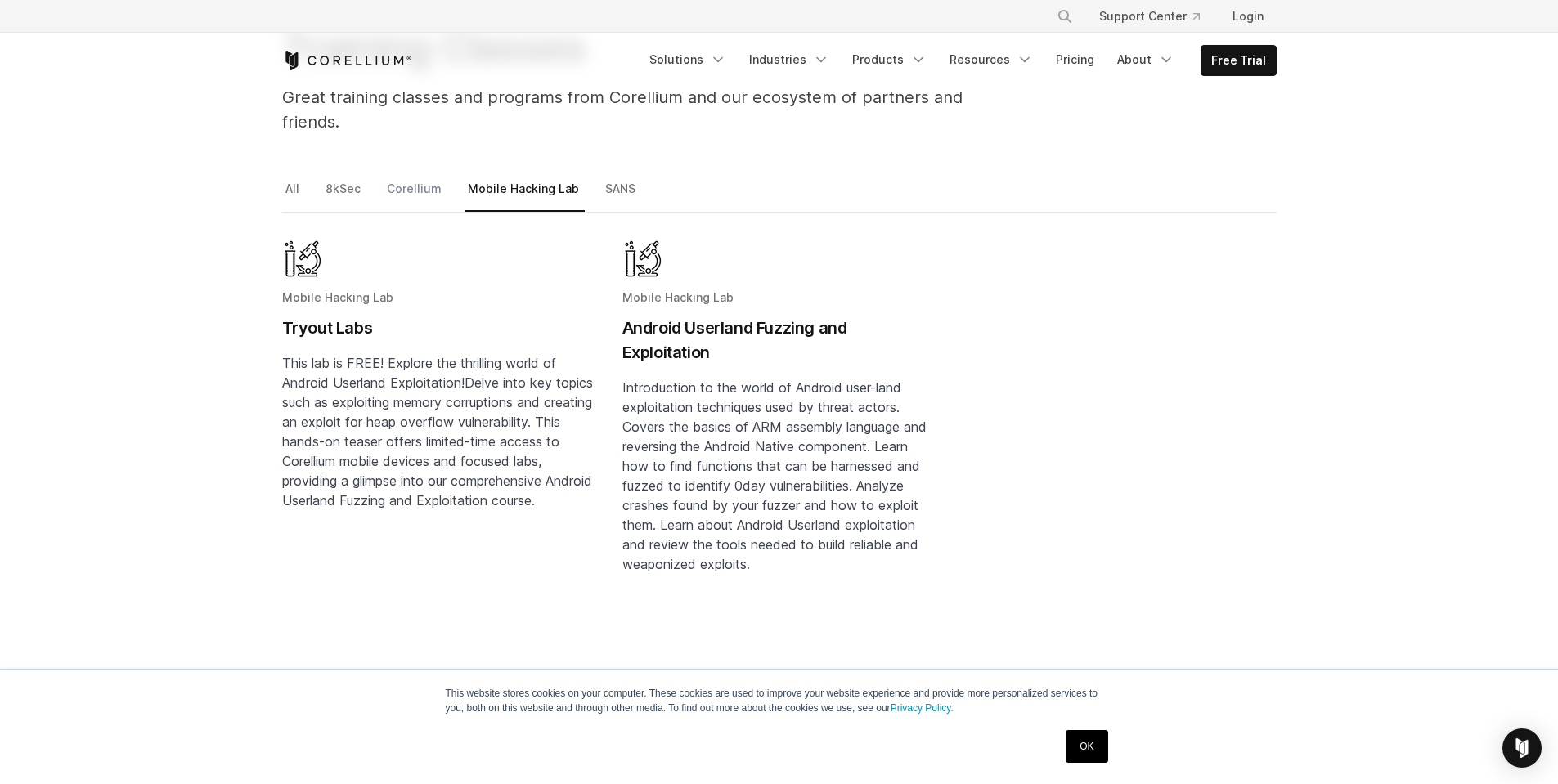 click on "Corellium" at bounding box center (415, 195) 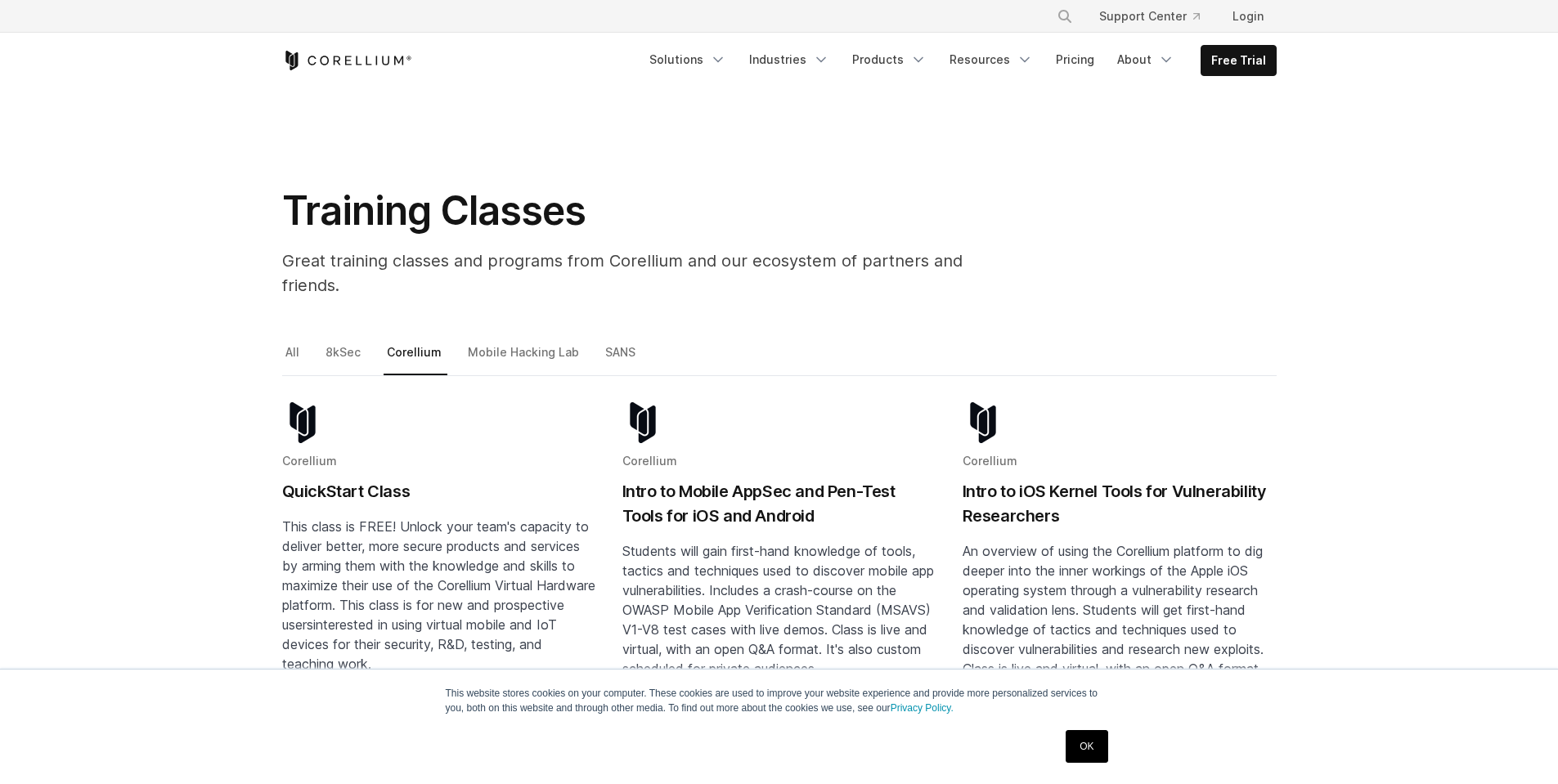 scroll, scrollTop: 0, scrollLeft: 0, axis: both 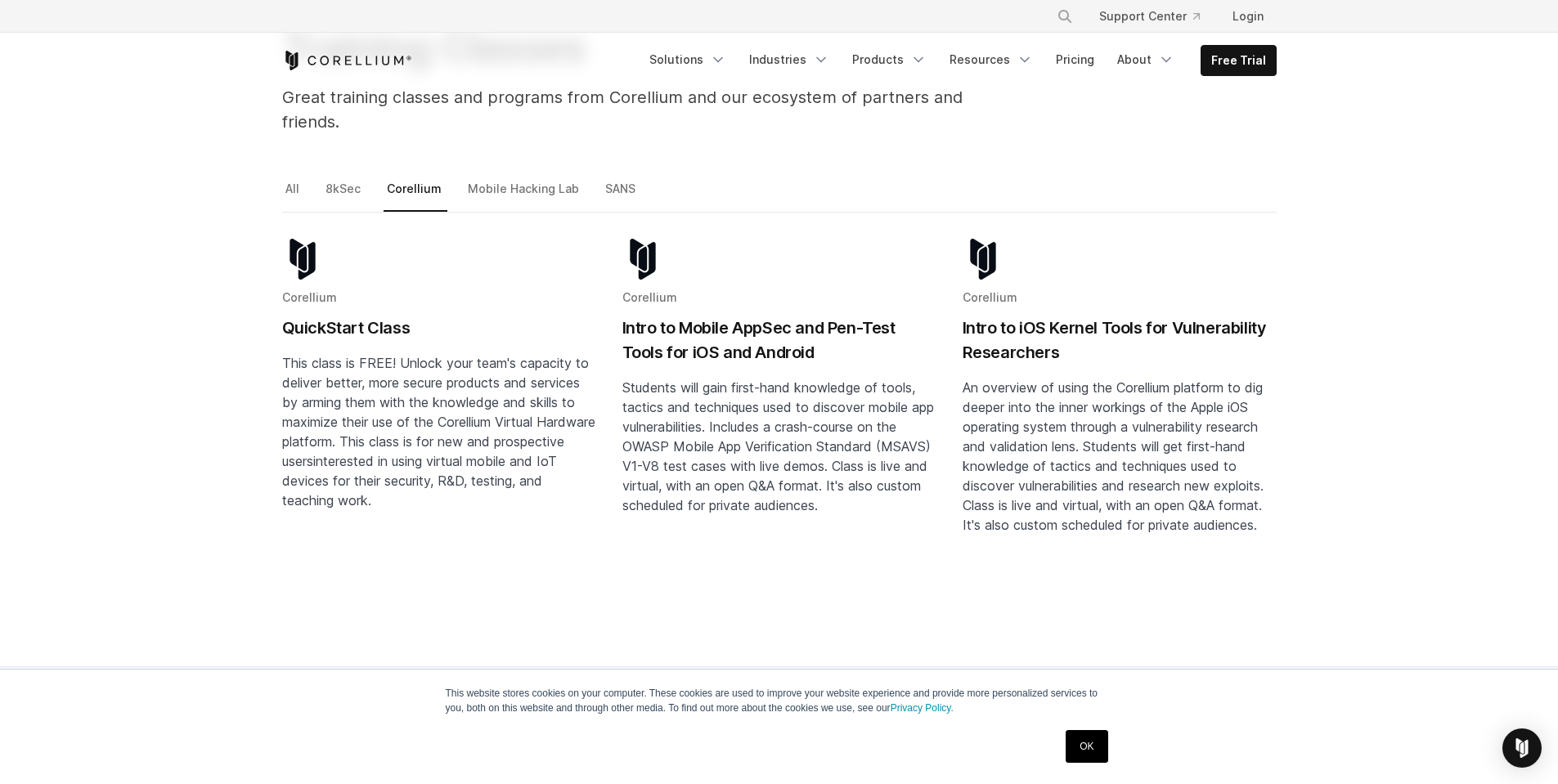 click on "QuickStart Class" at bounding box center [439, 328] 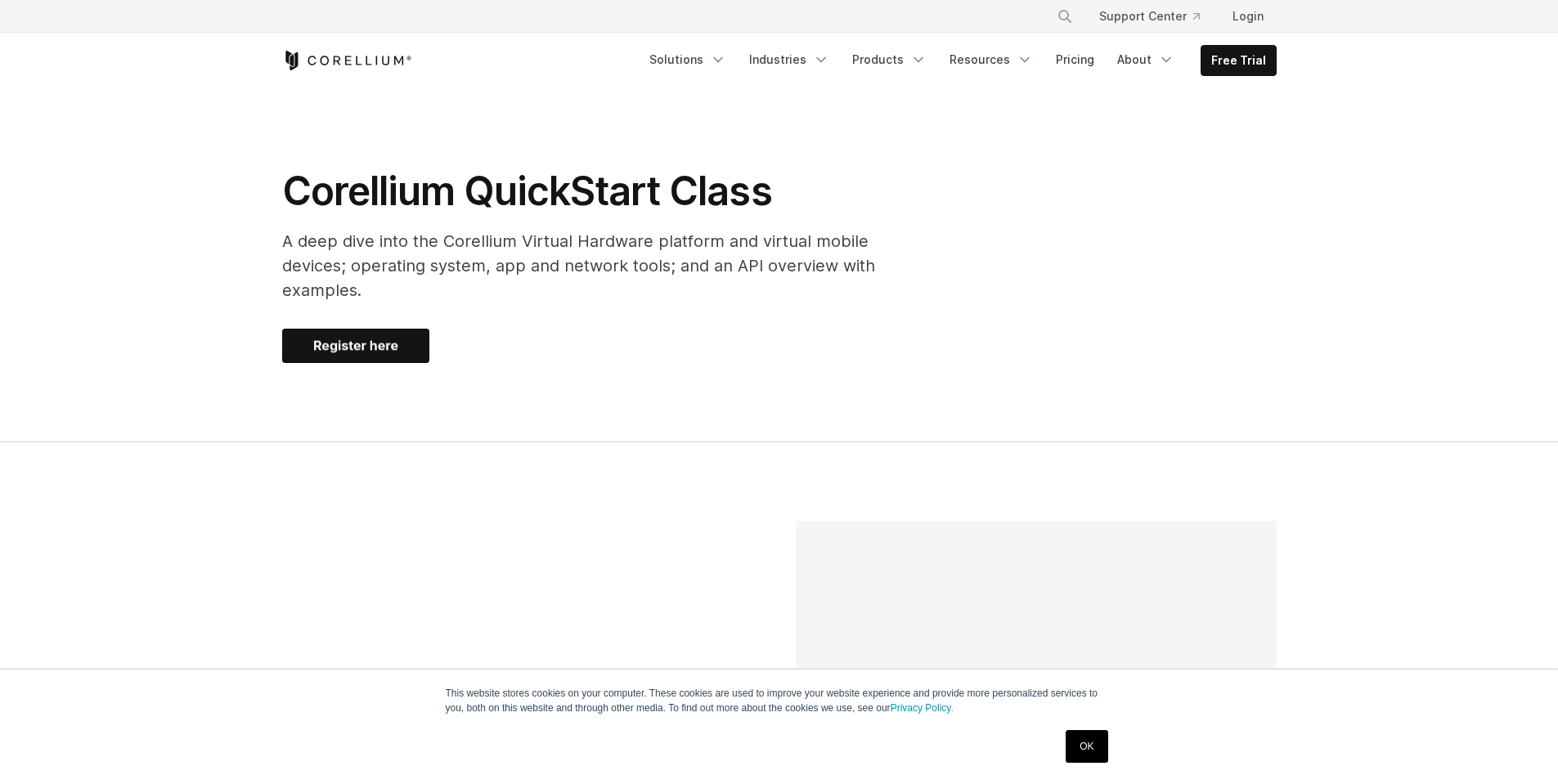 scroll, scrollTop: 0, scrollLeft: 0, axis: both 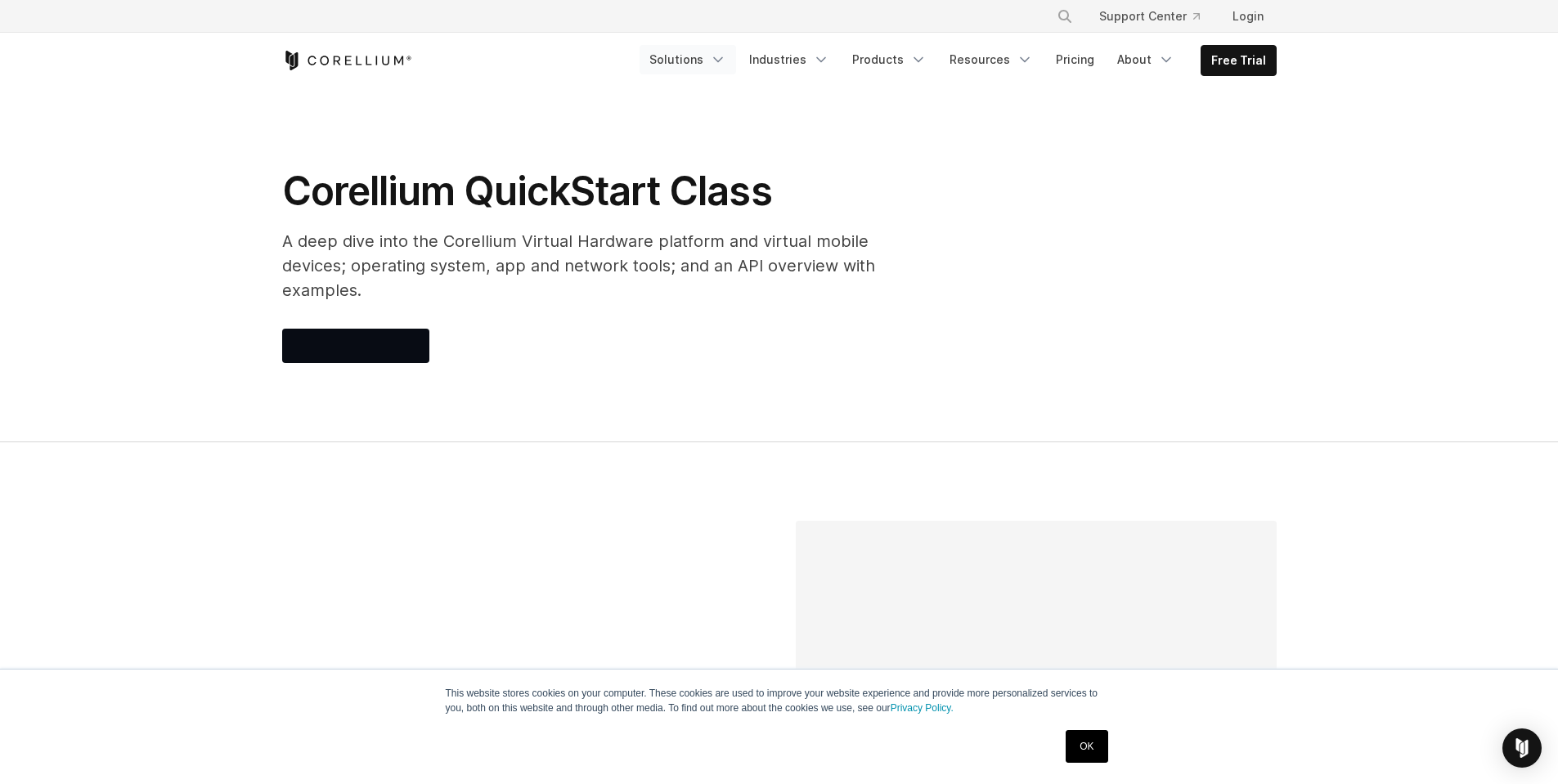 click on "Solutions" at bounding box center (688, 60) 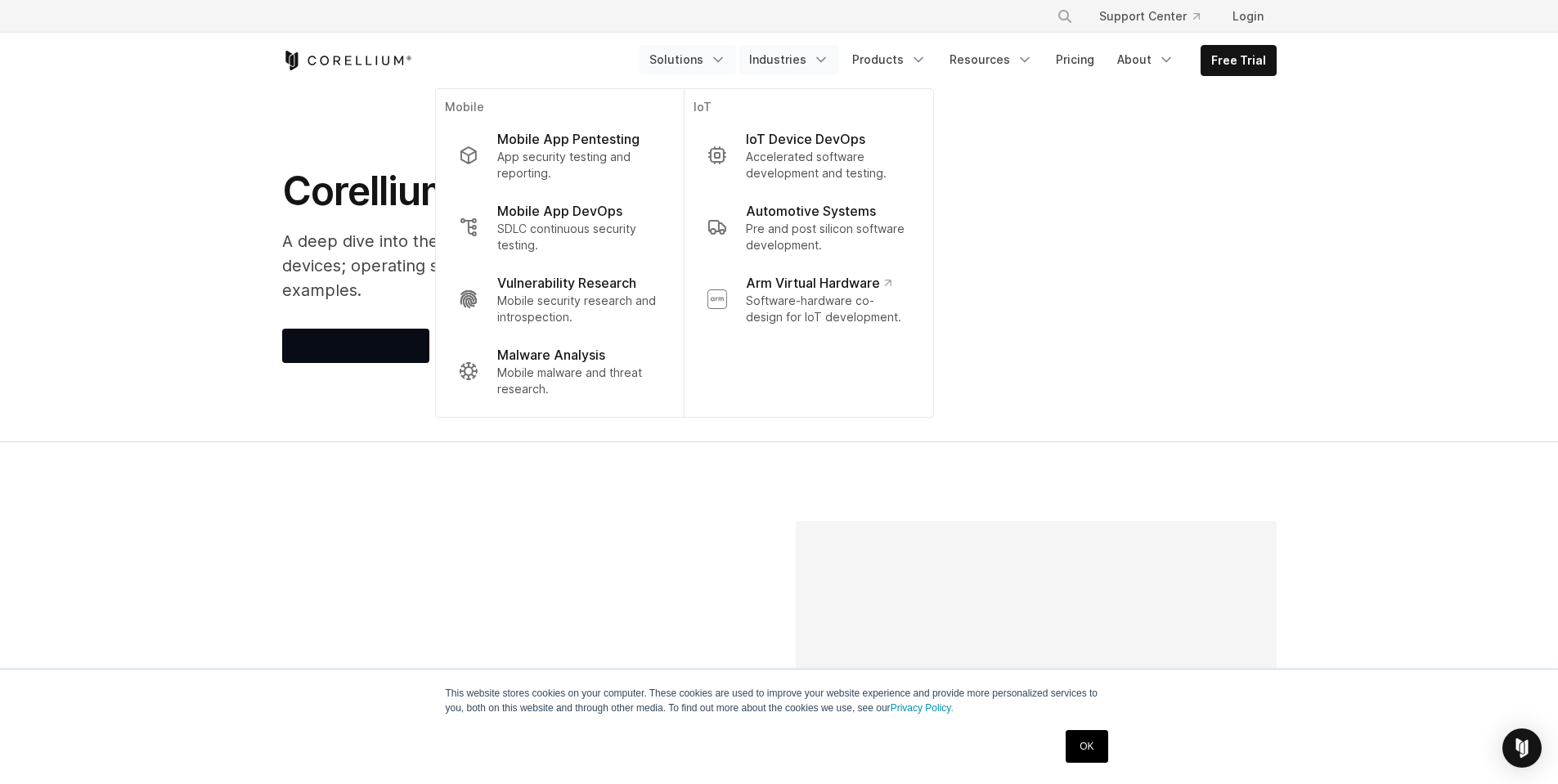 click on "Industries" at bounding box center [789, 60] 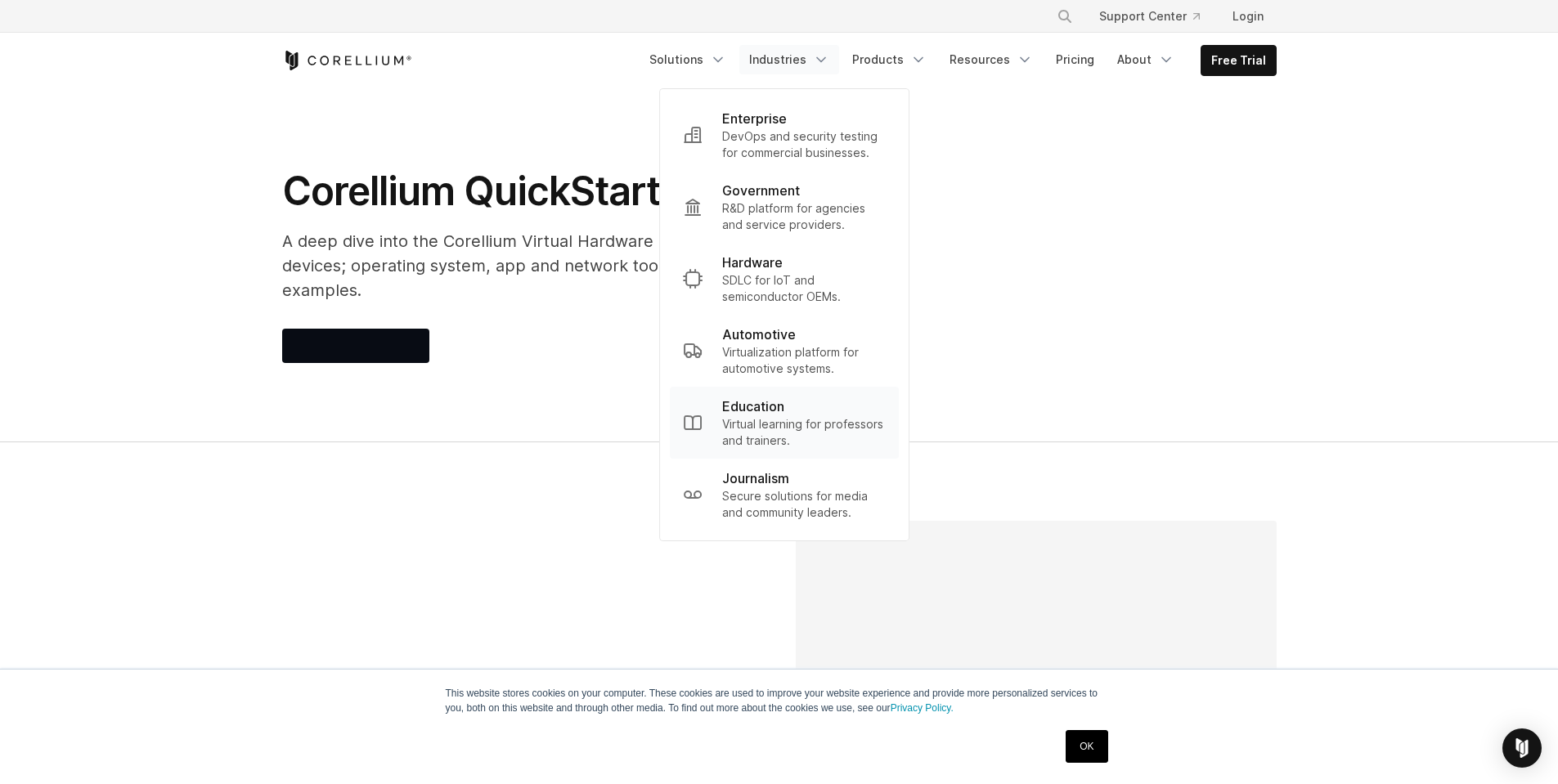 click on "Education" at bounding box center (753, 406) 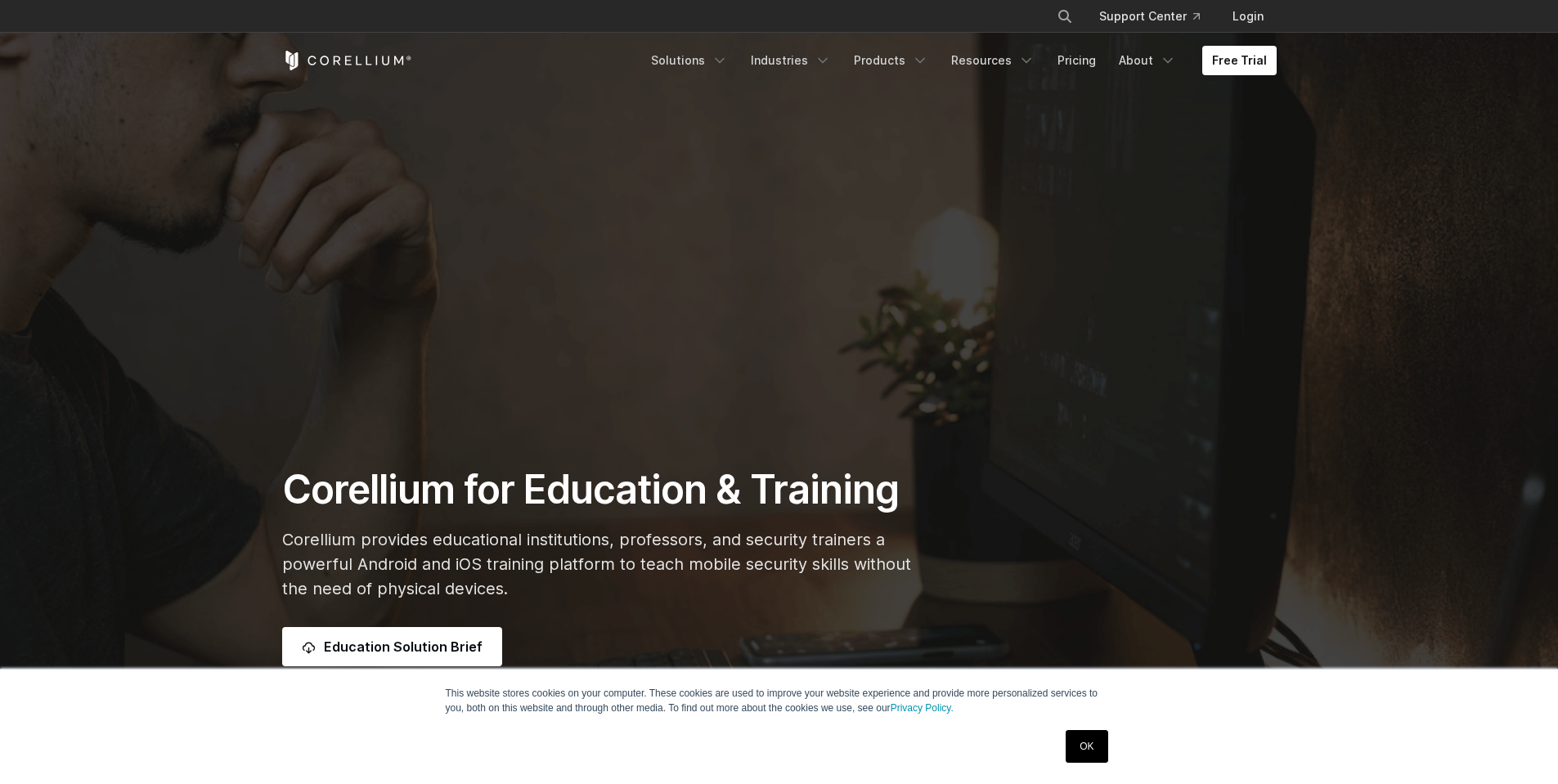 scroll, scrollTop: 0, scrollLeft: 0, axis: both 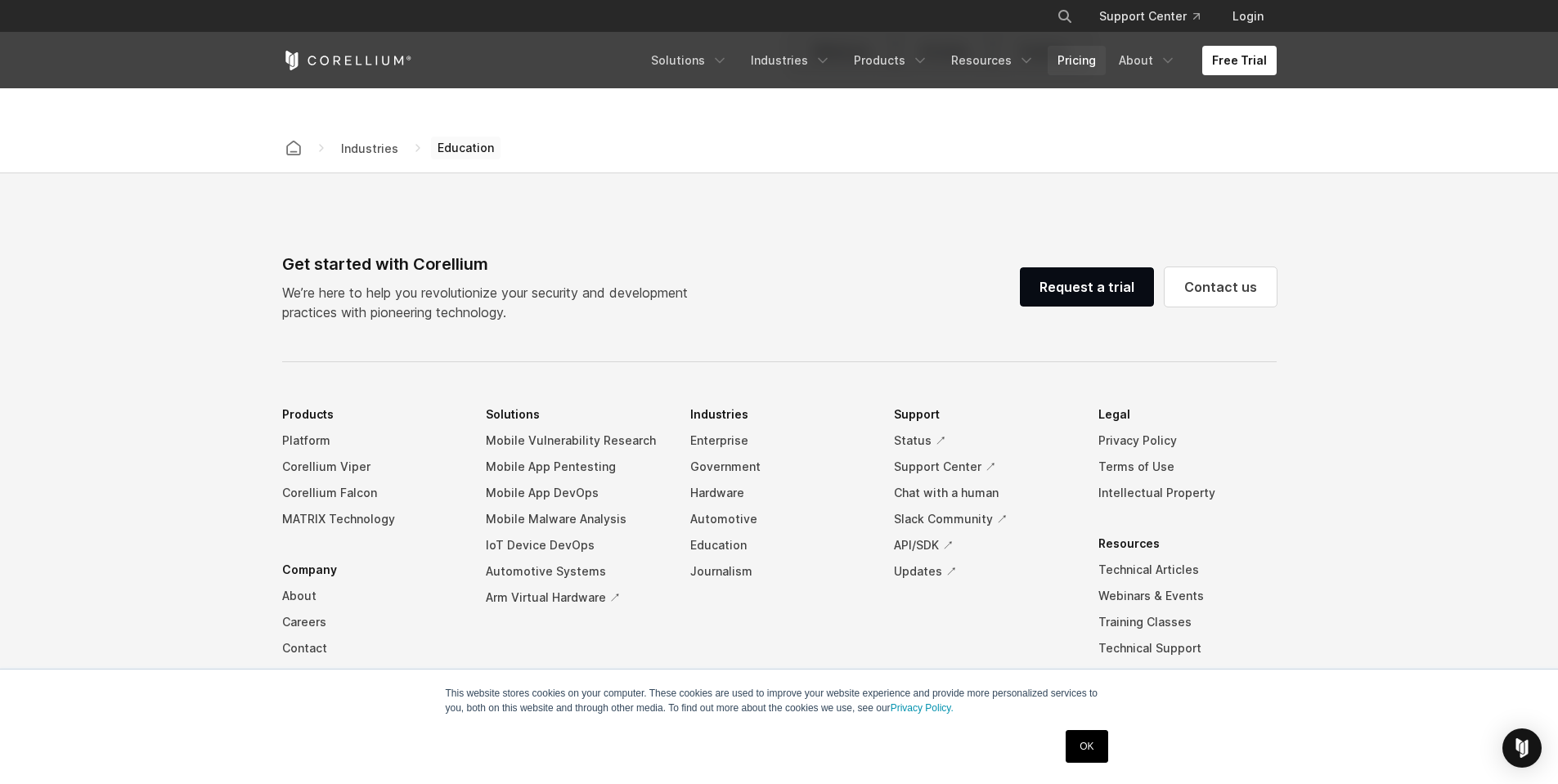 click on "Pricing" at bounding box center [1076, 60] 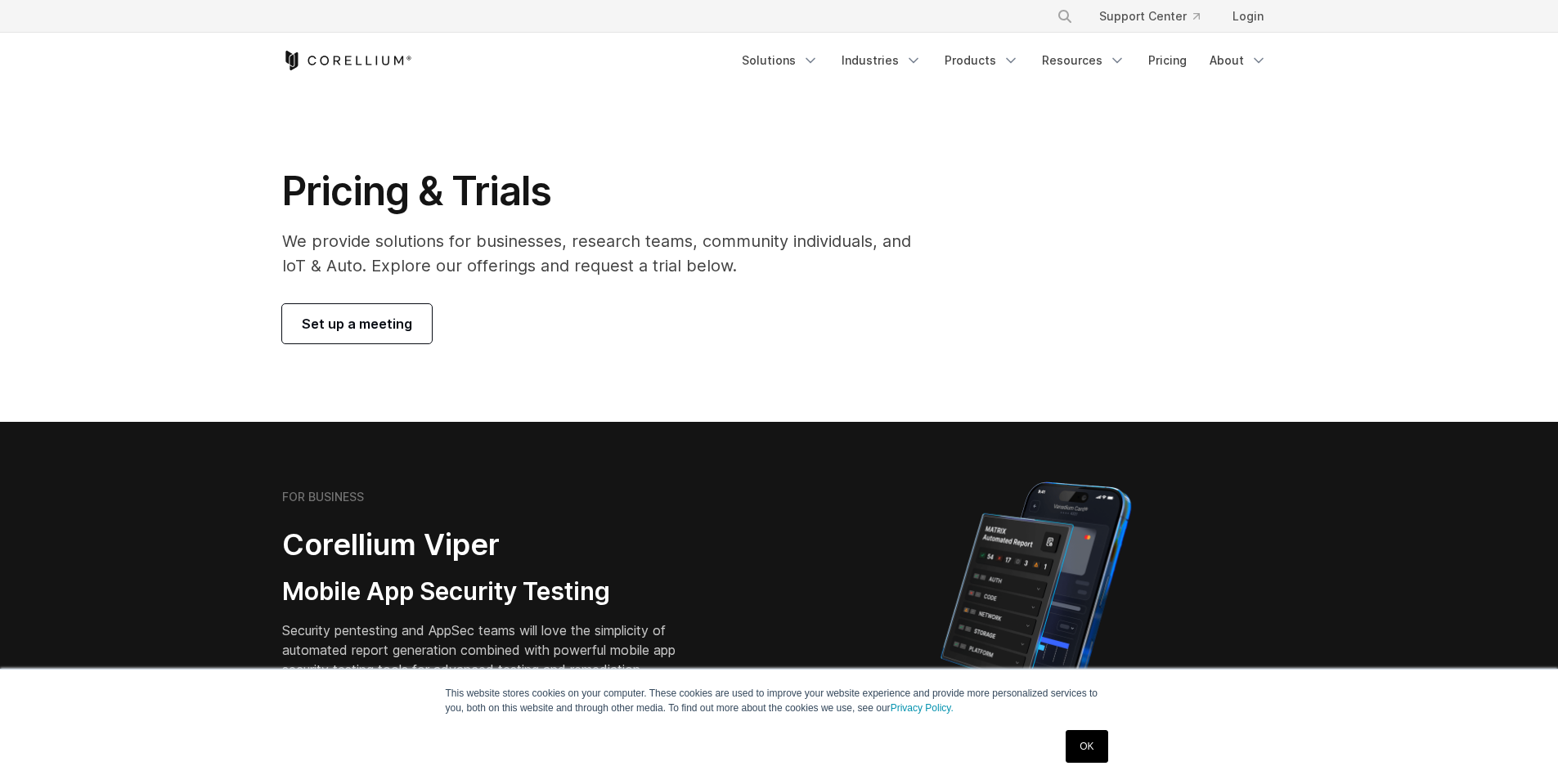 scroll, scrollTop: 0, scrollLeft: 0, axis: both 